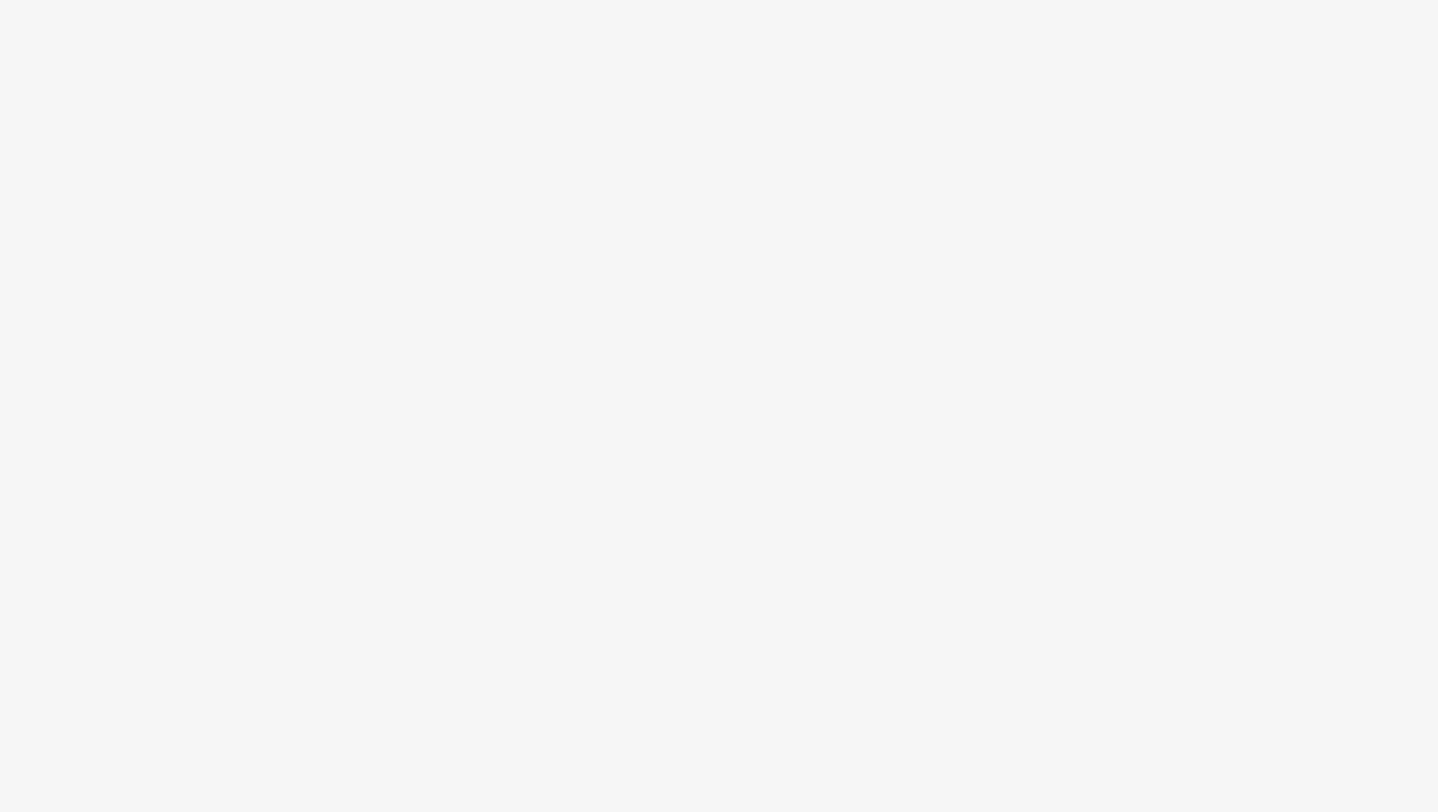 scroll, scrollTop: 0, scrollLeft: 0, axis: both 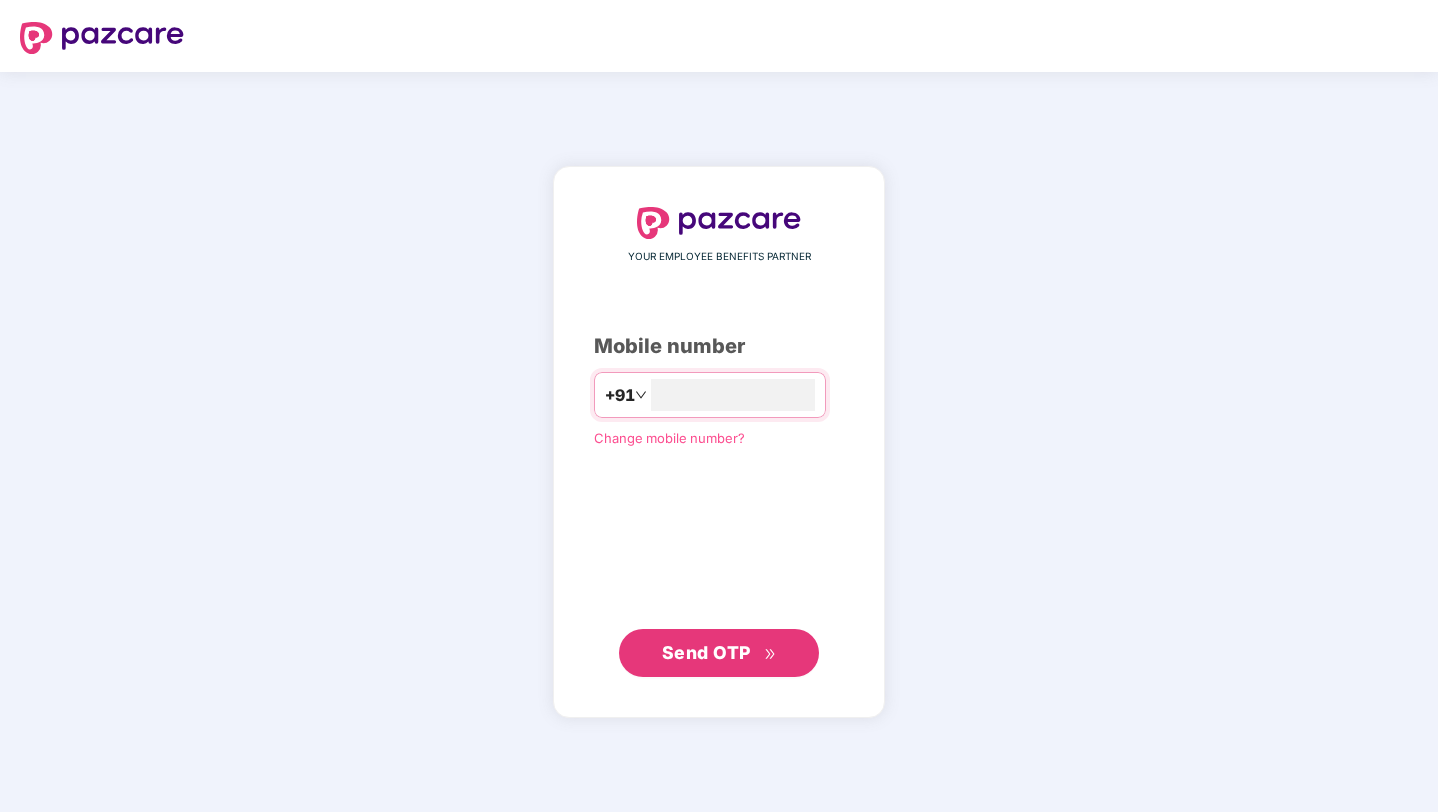type on "*" 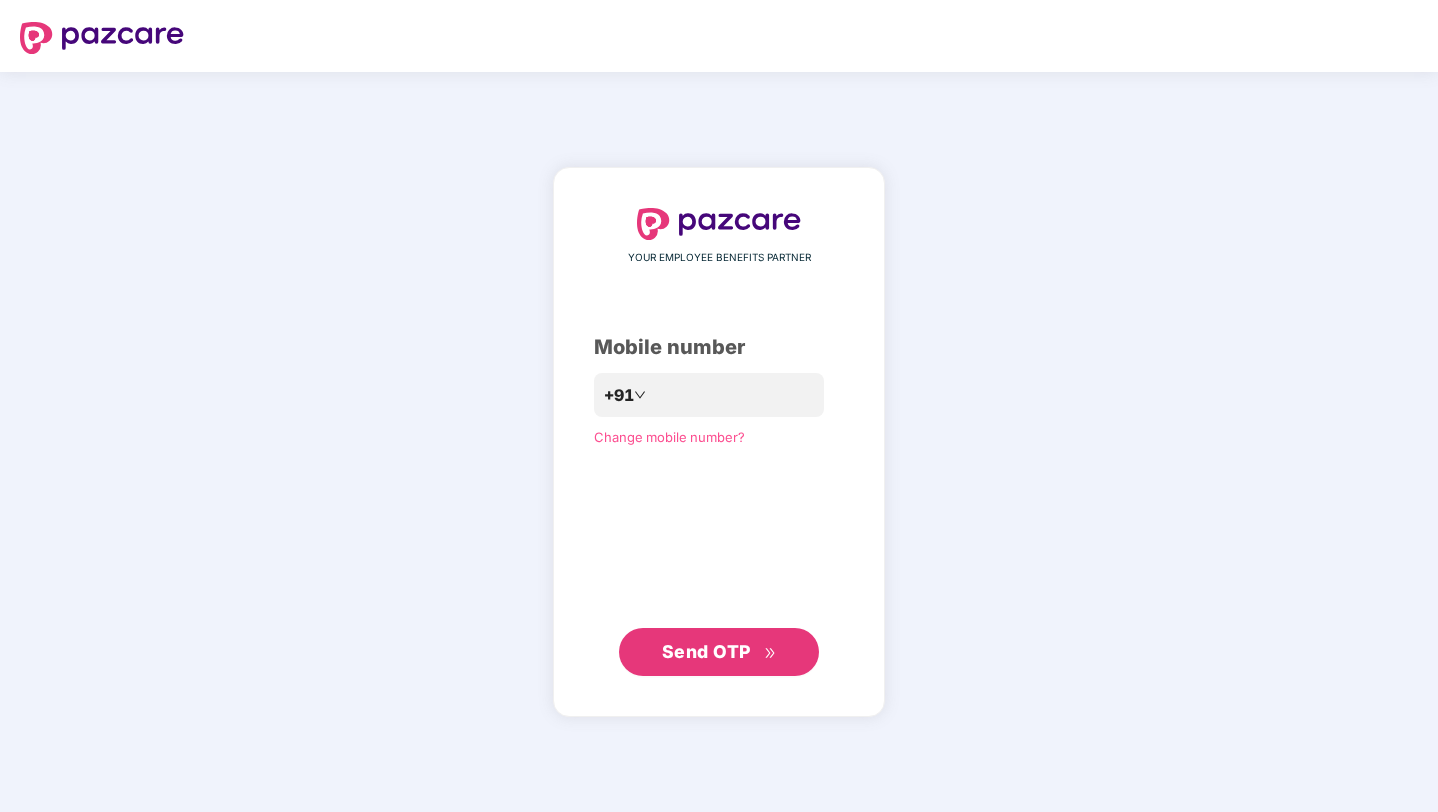 click on "Send OTP" at bounding box center (706, 651) 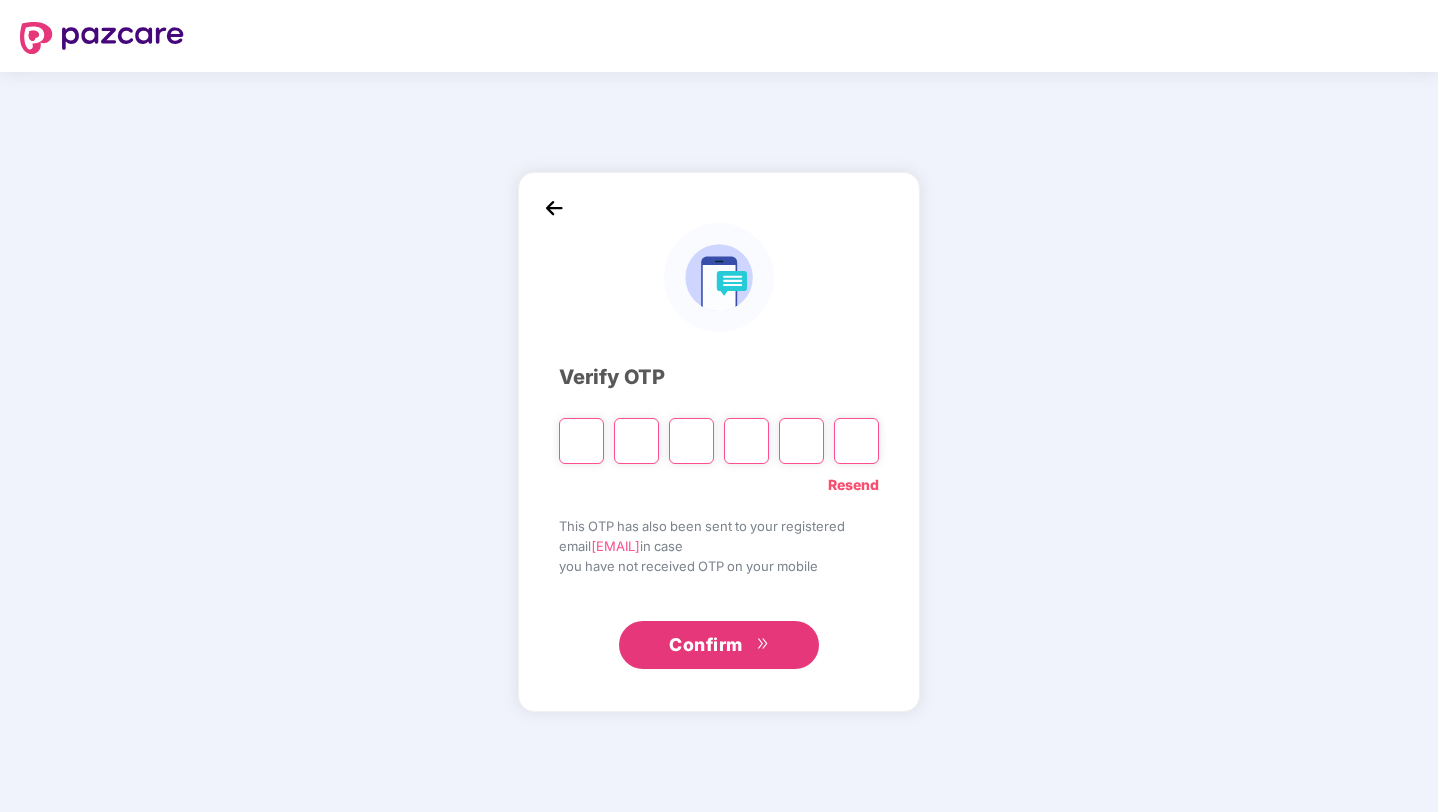 type on "*" 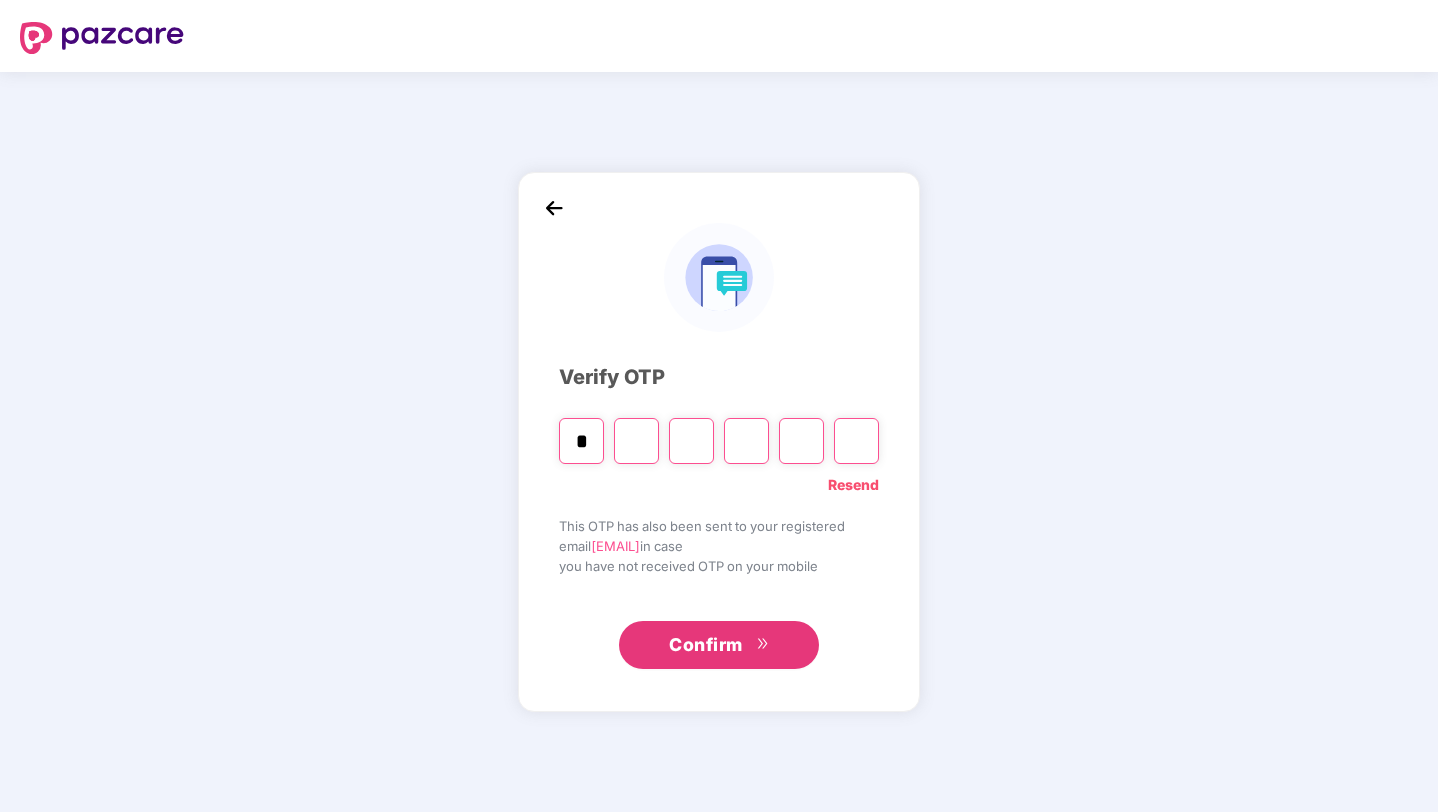 type on "*" 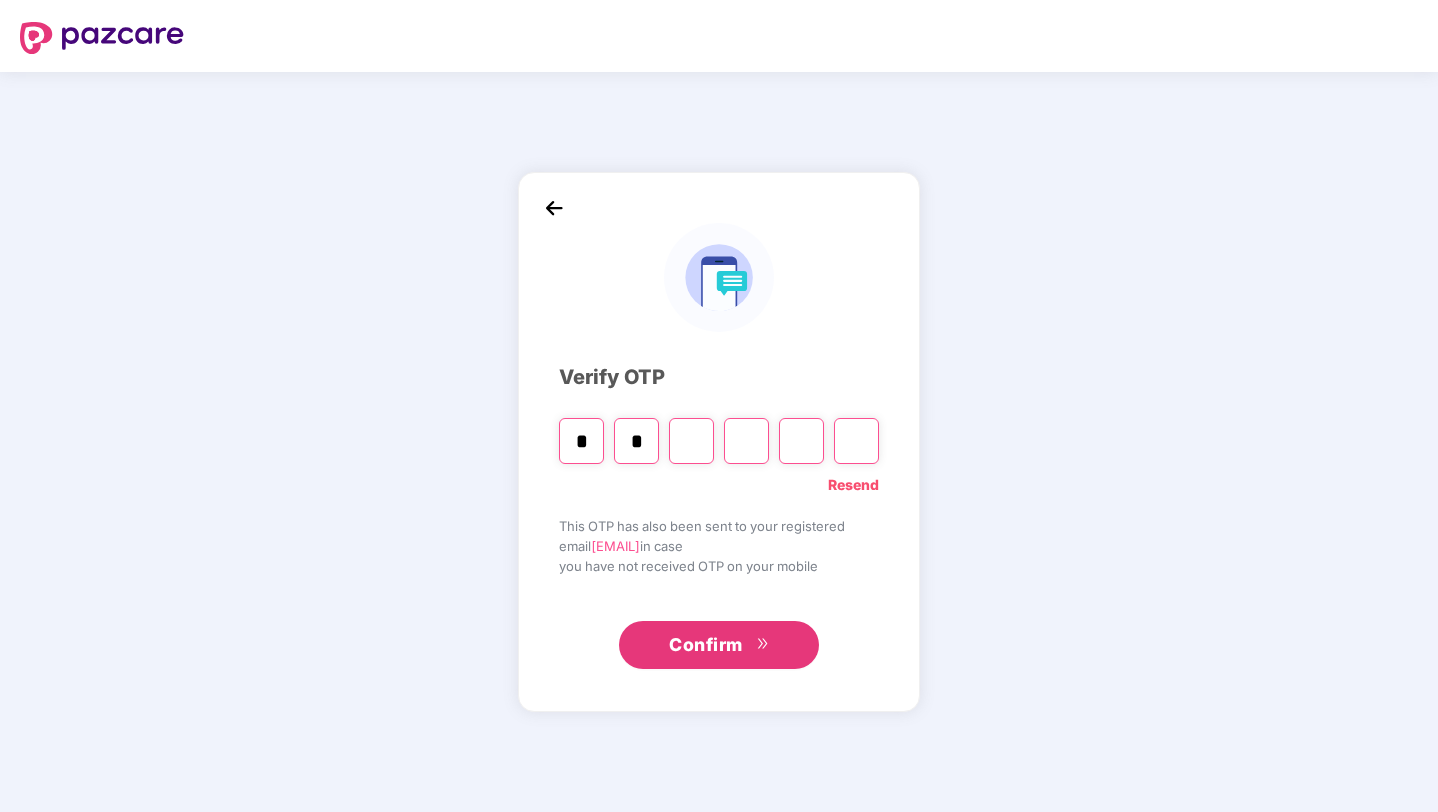 type on "*" 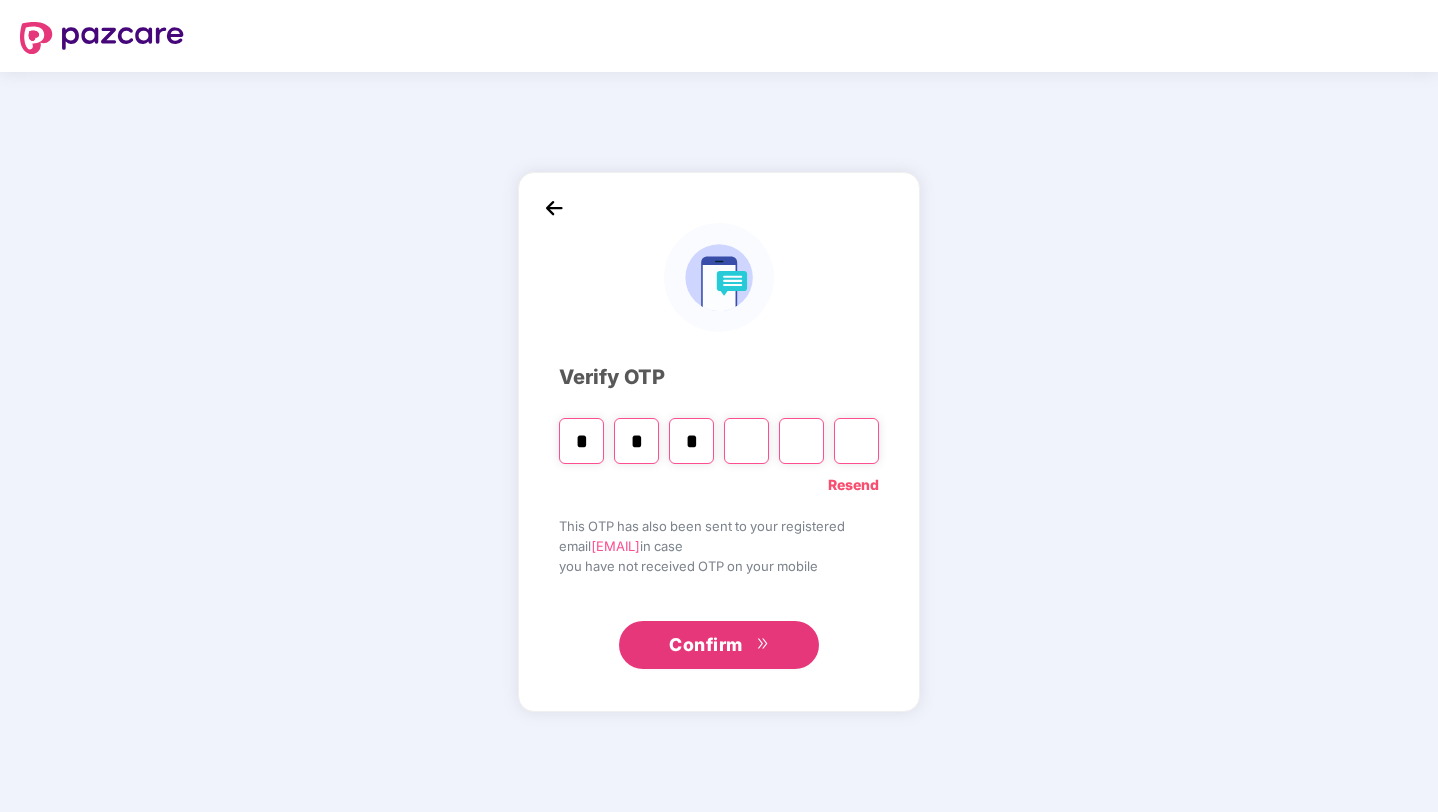 type on "*" 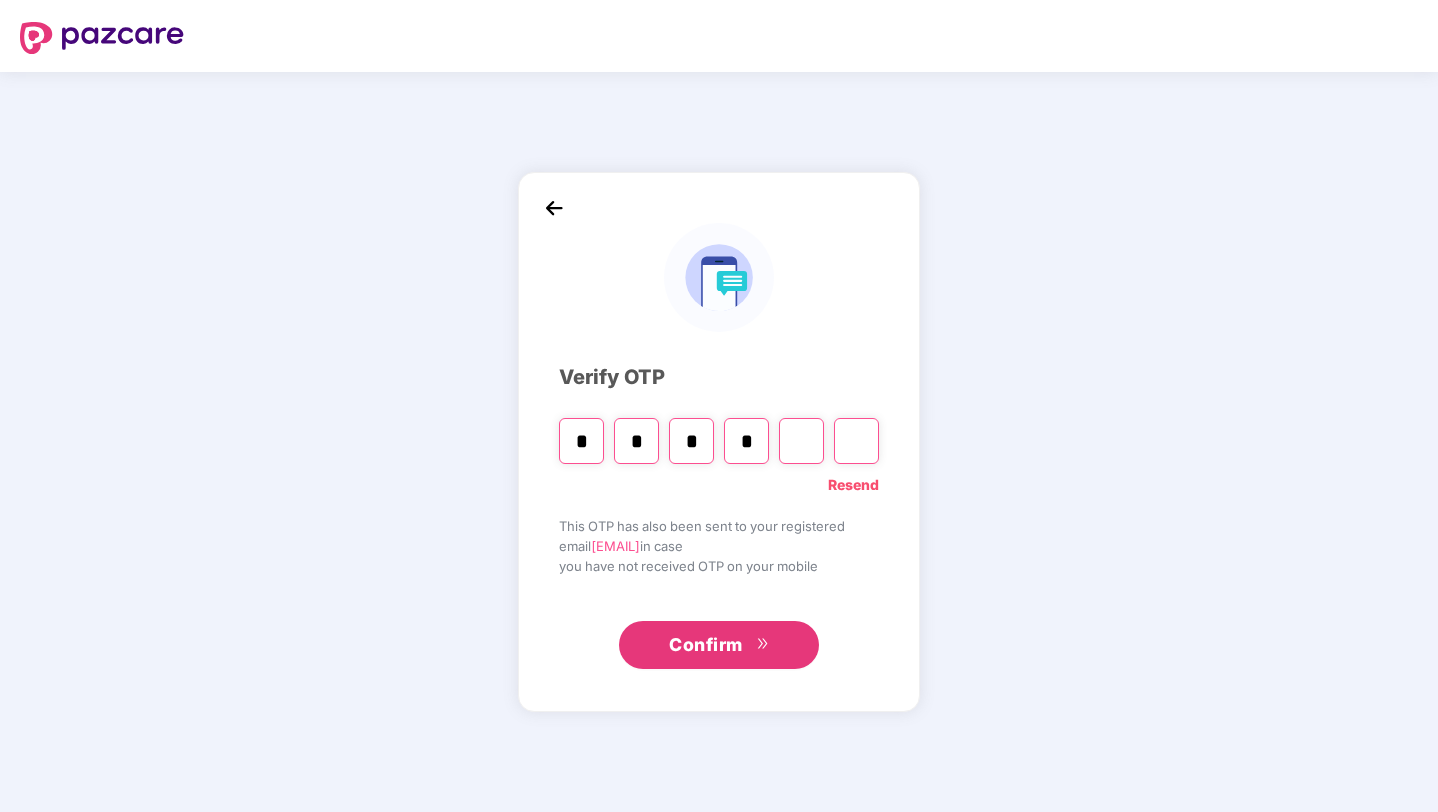 type on "*" 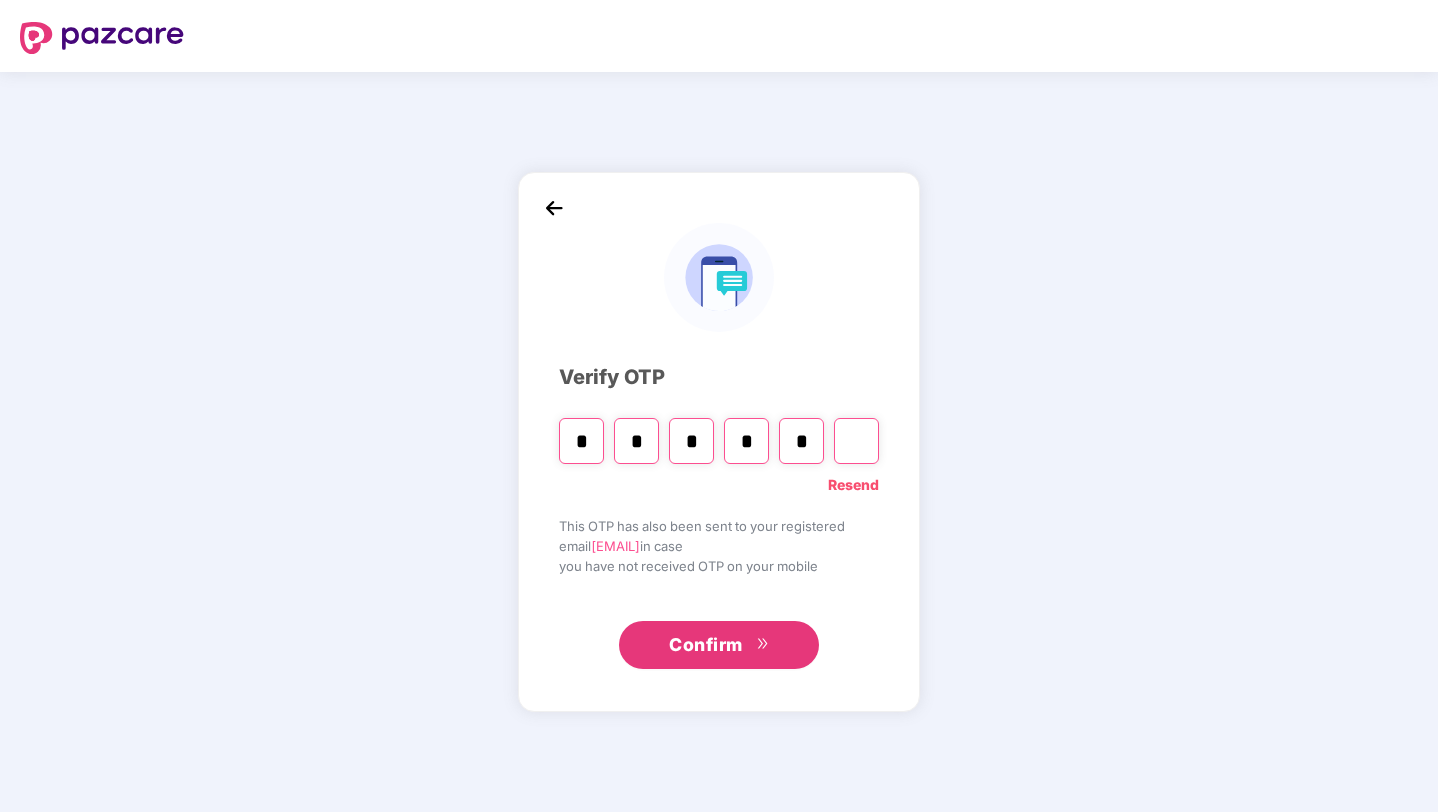 type on "*" 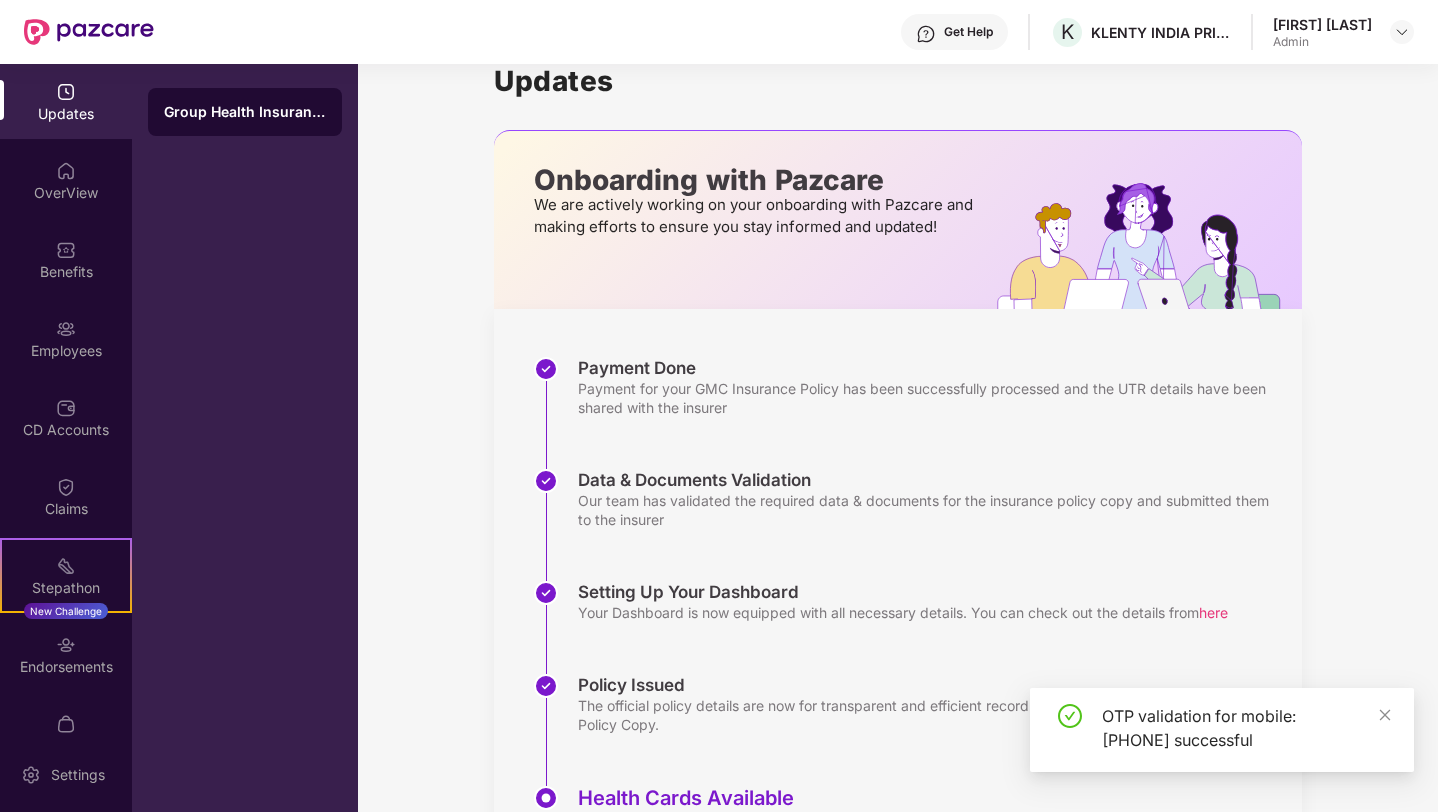 scroll, scrollTop: 34, scrollLeft: 0, axis: vertical 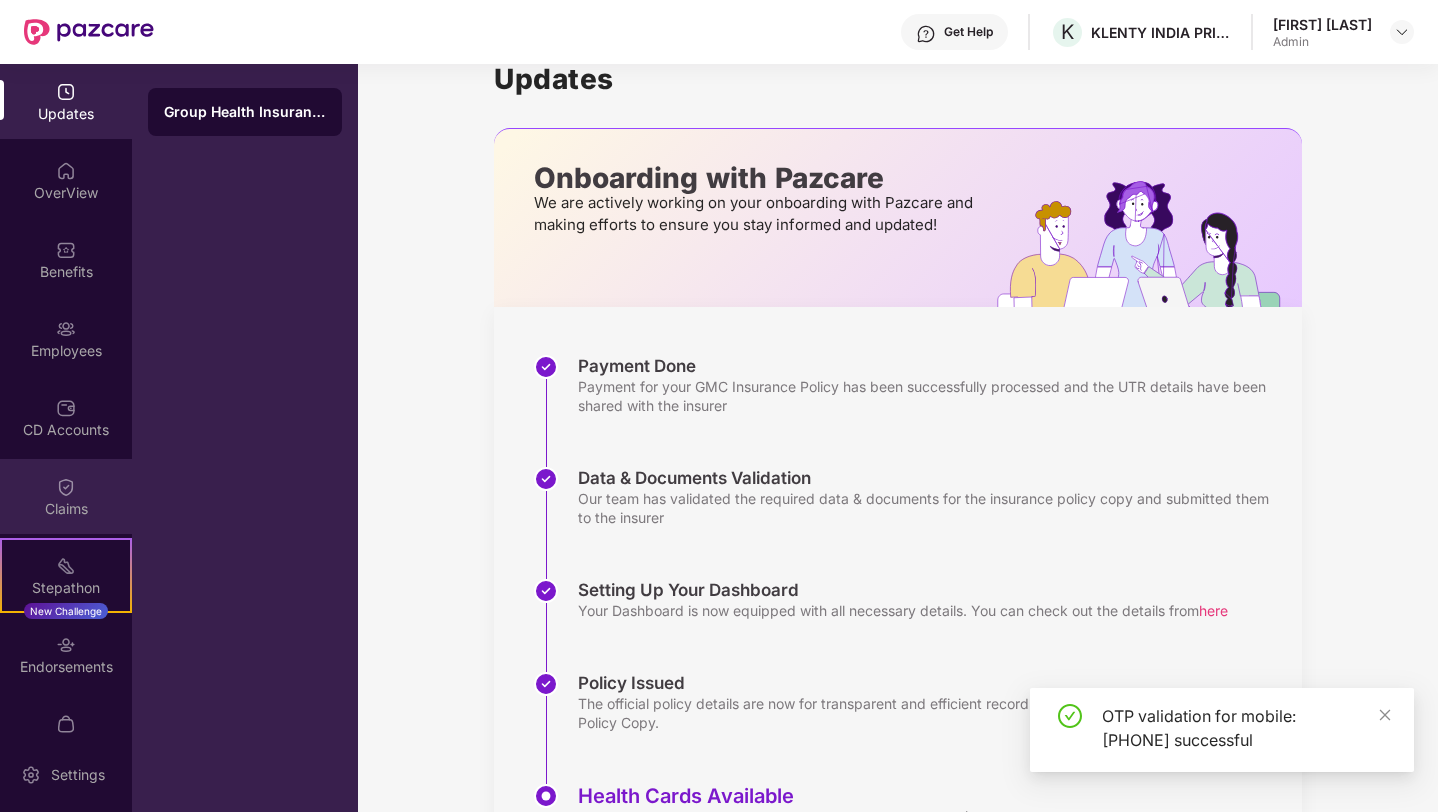 click at bounding box center [66, 487] 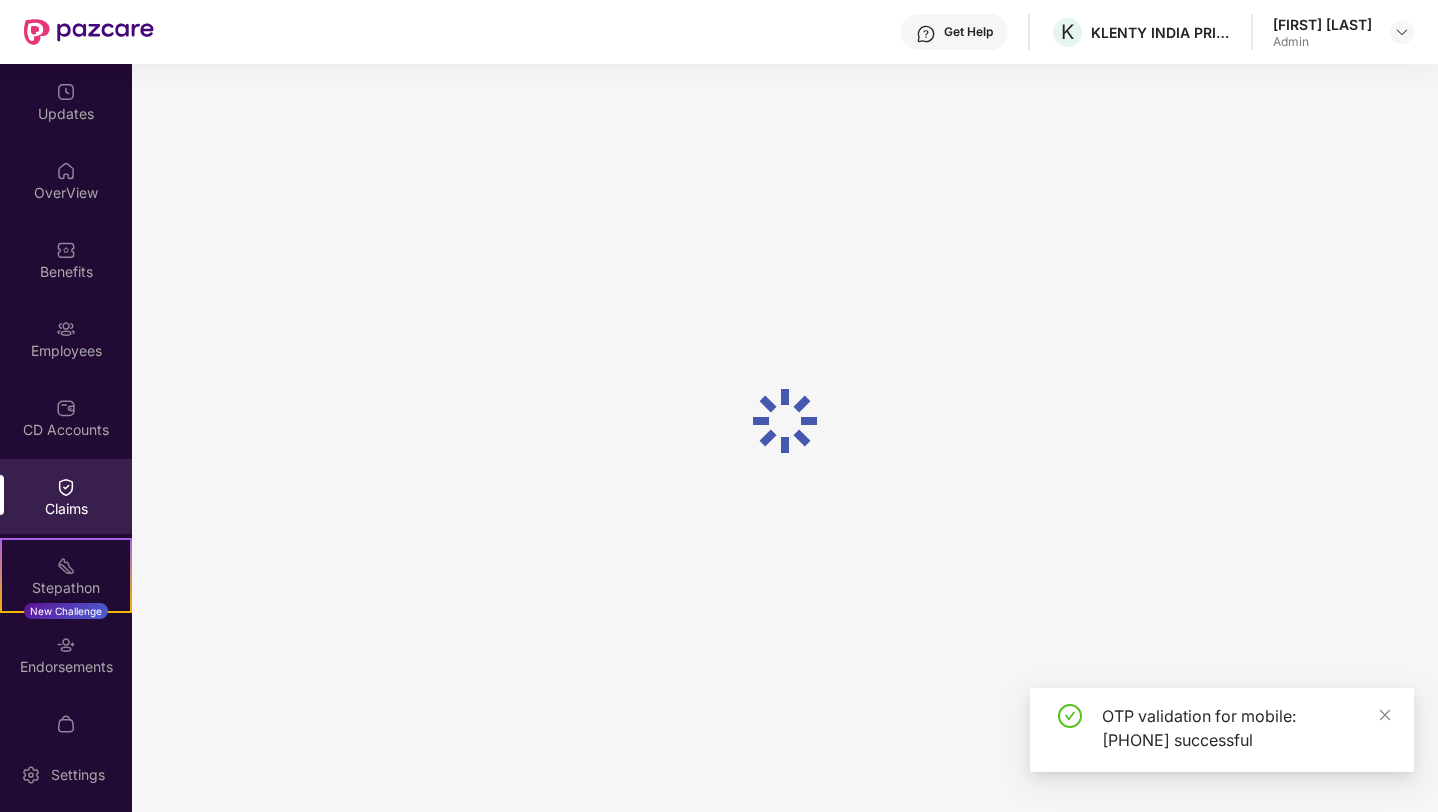scroll, scrollTop: 0, scrollLeft: 0, axis: both 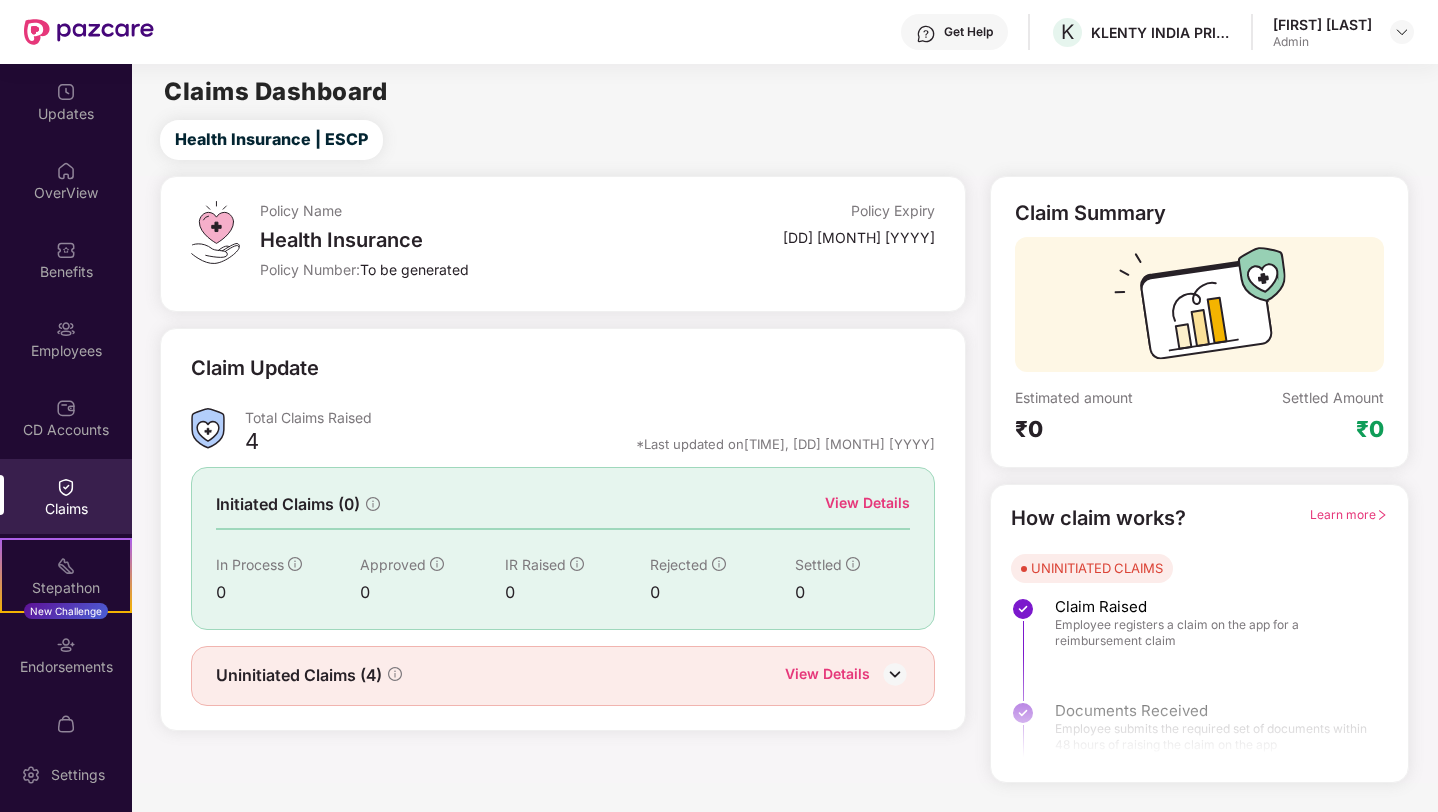 click on "View Details" at bounding box center [867, 503] 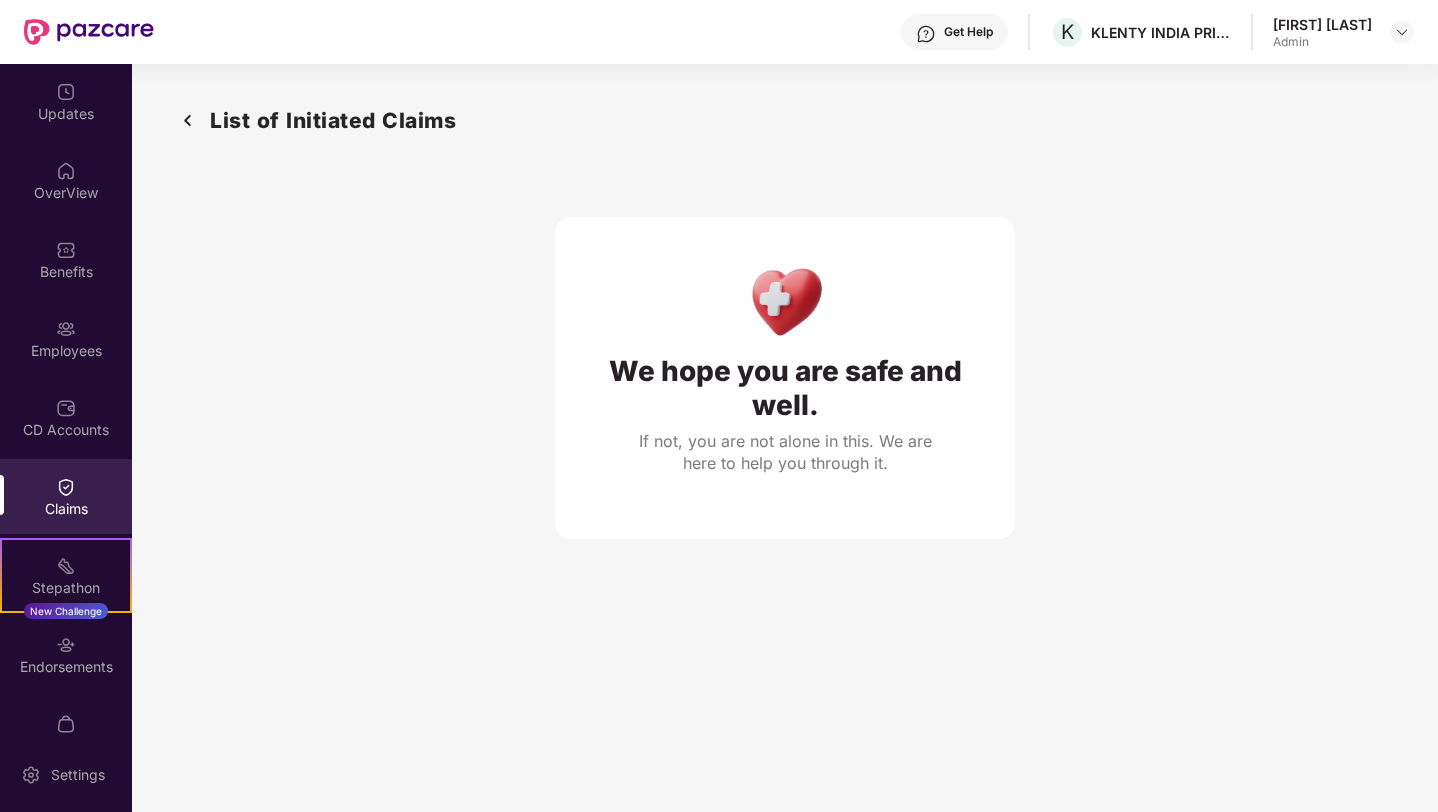 click at bounding box center [66, 487] 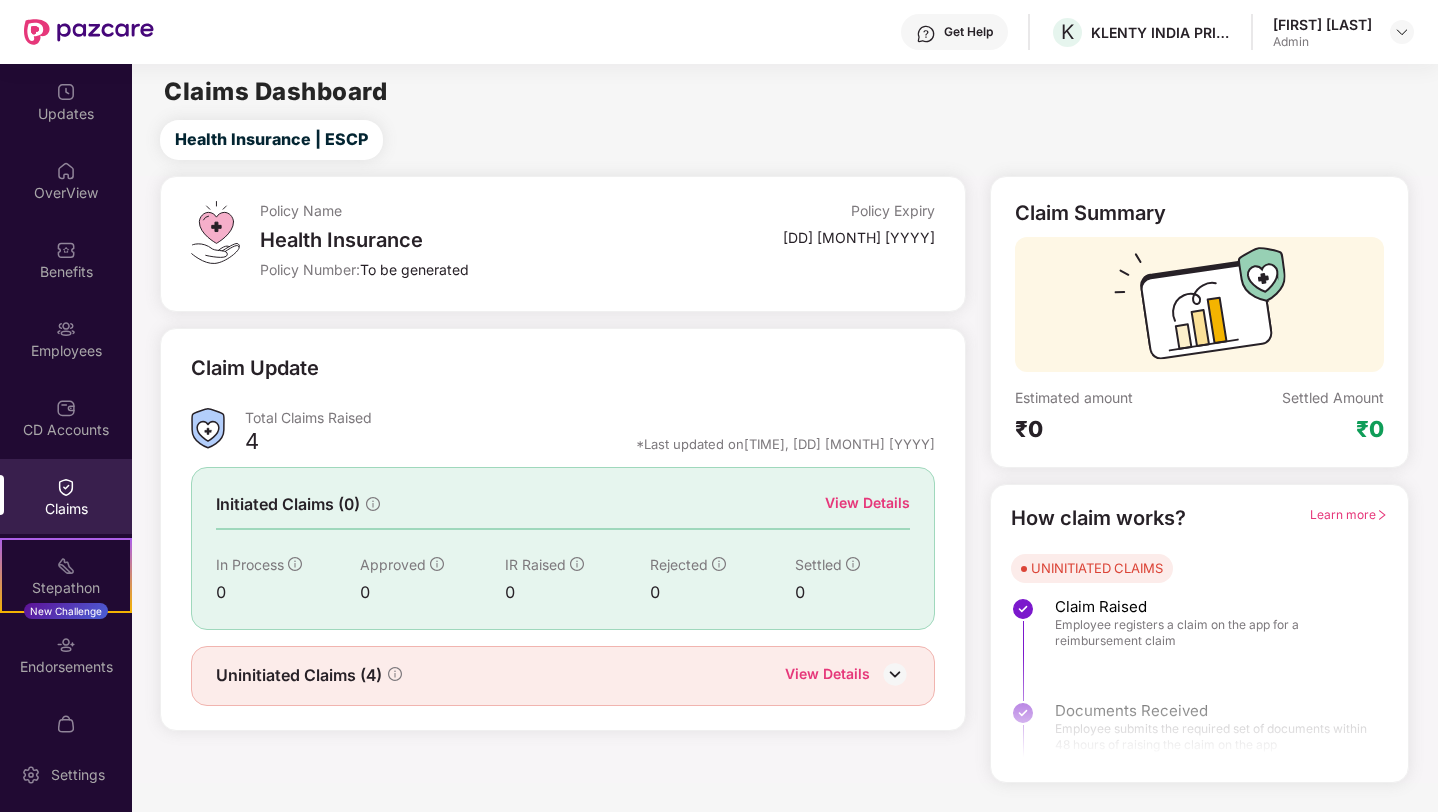 click on "View Details" at bounding box center (827, 676) 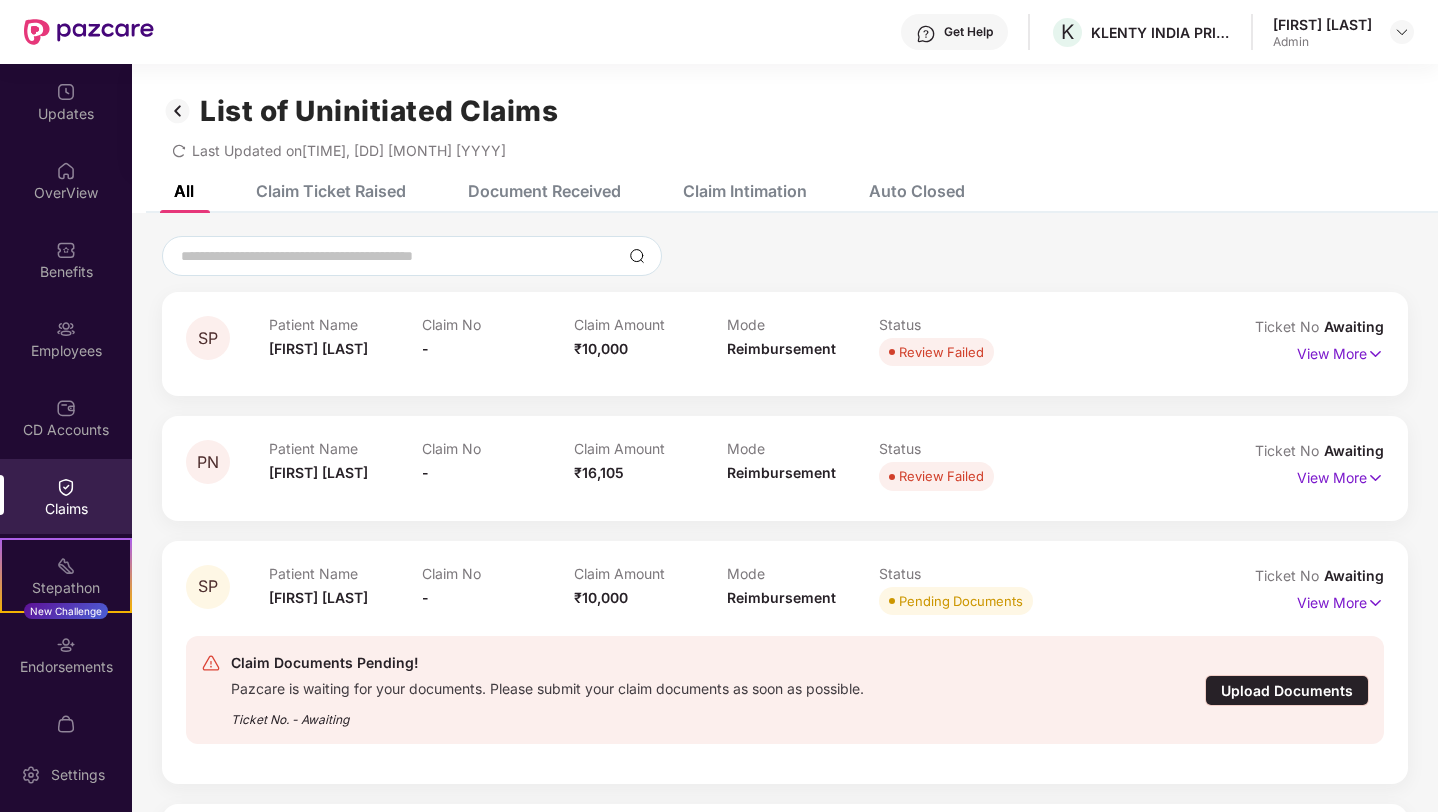 scroll, scrollTop: 41, scrollLeft: 0, axis: vertical 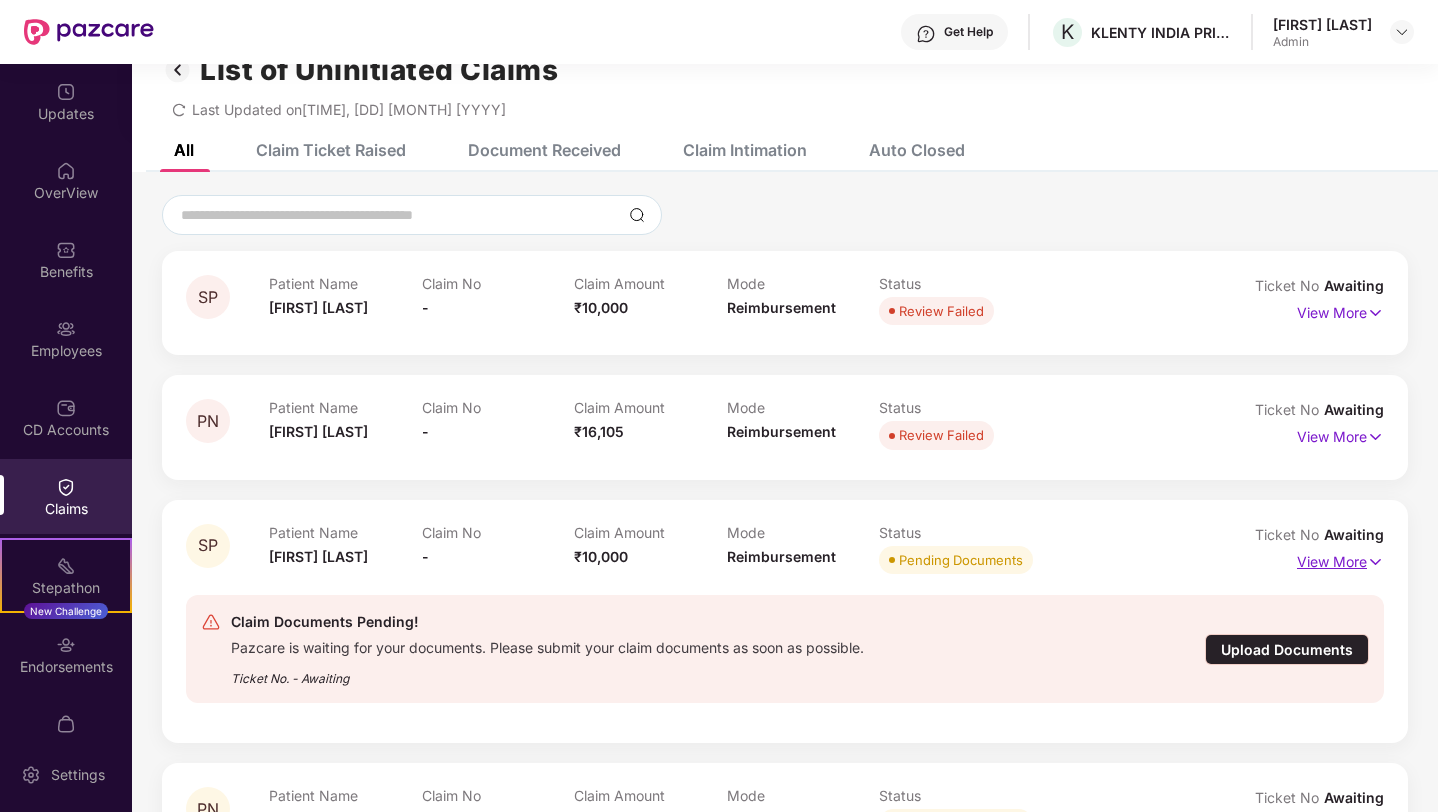 click on "View More" at bounding box center [1340, 559] 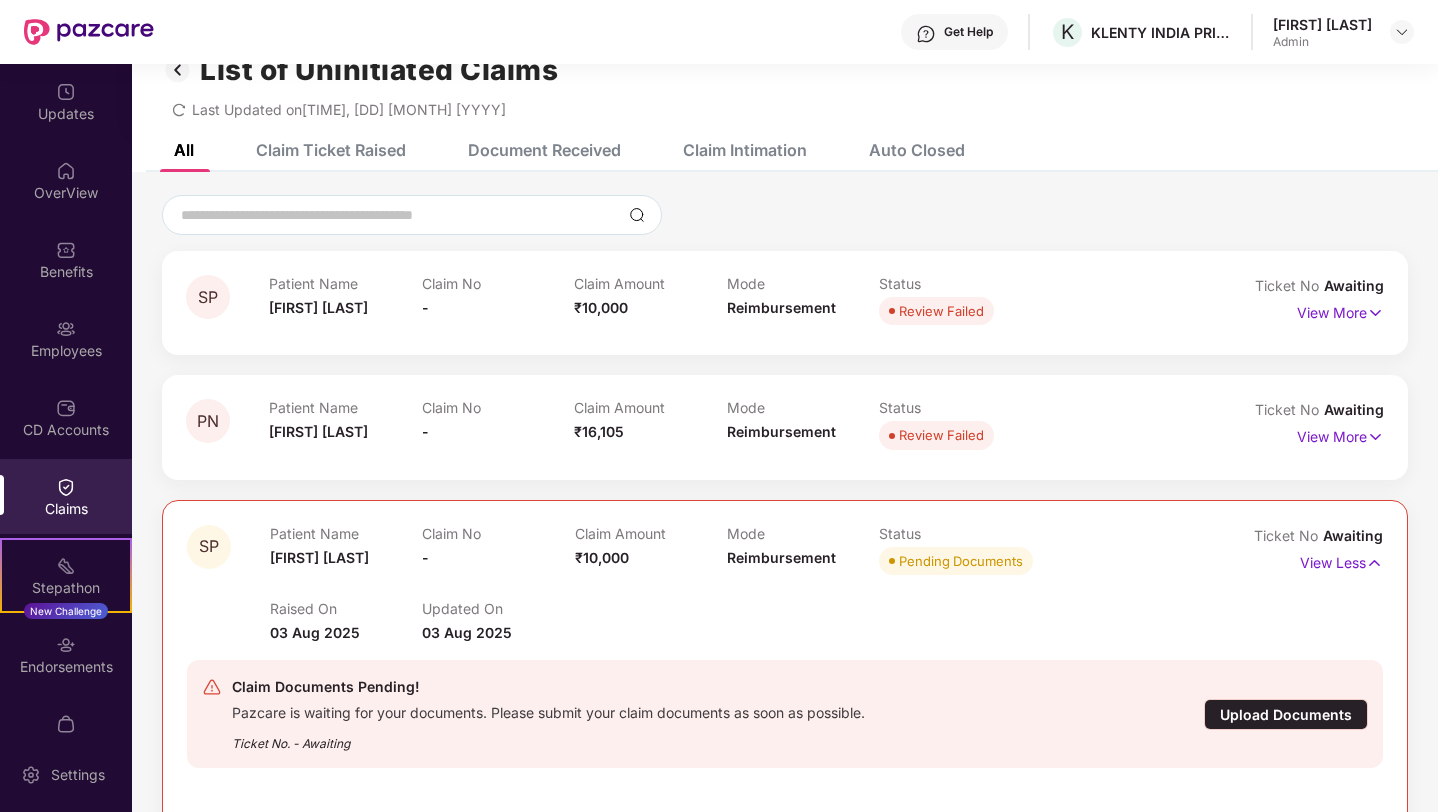 scroll, scrollTop: 131, scrollLeft: 0, axis: vertical 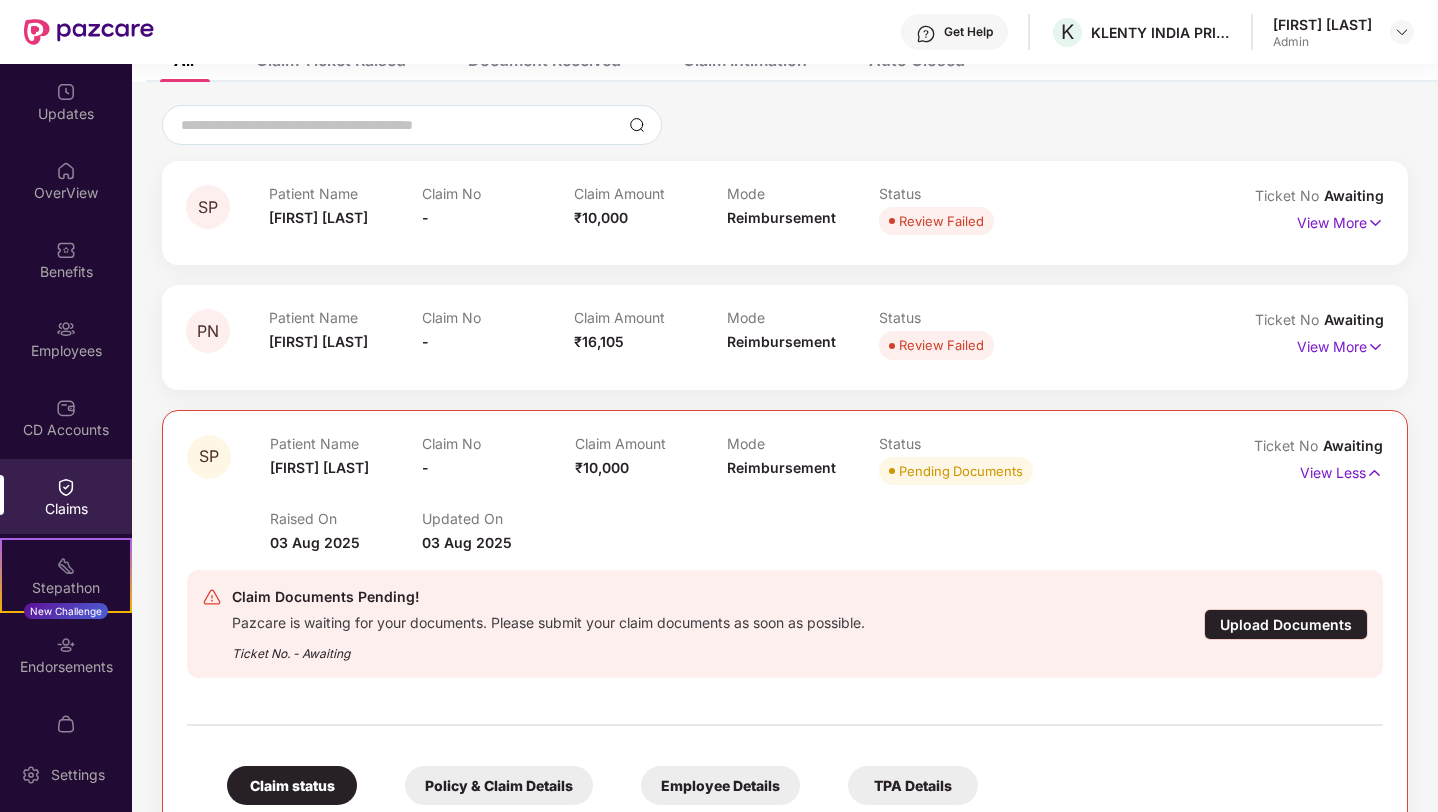 click on "Pazcare is waiting for your documents. Please submit your claim documents as soon as possible." at bounding box center [548, 620] 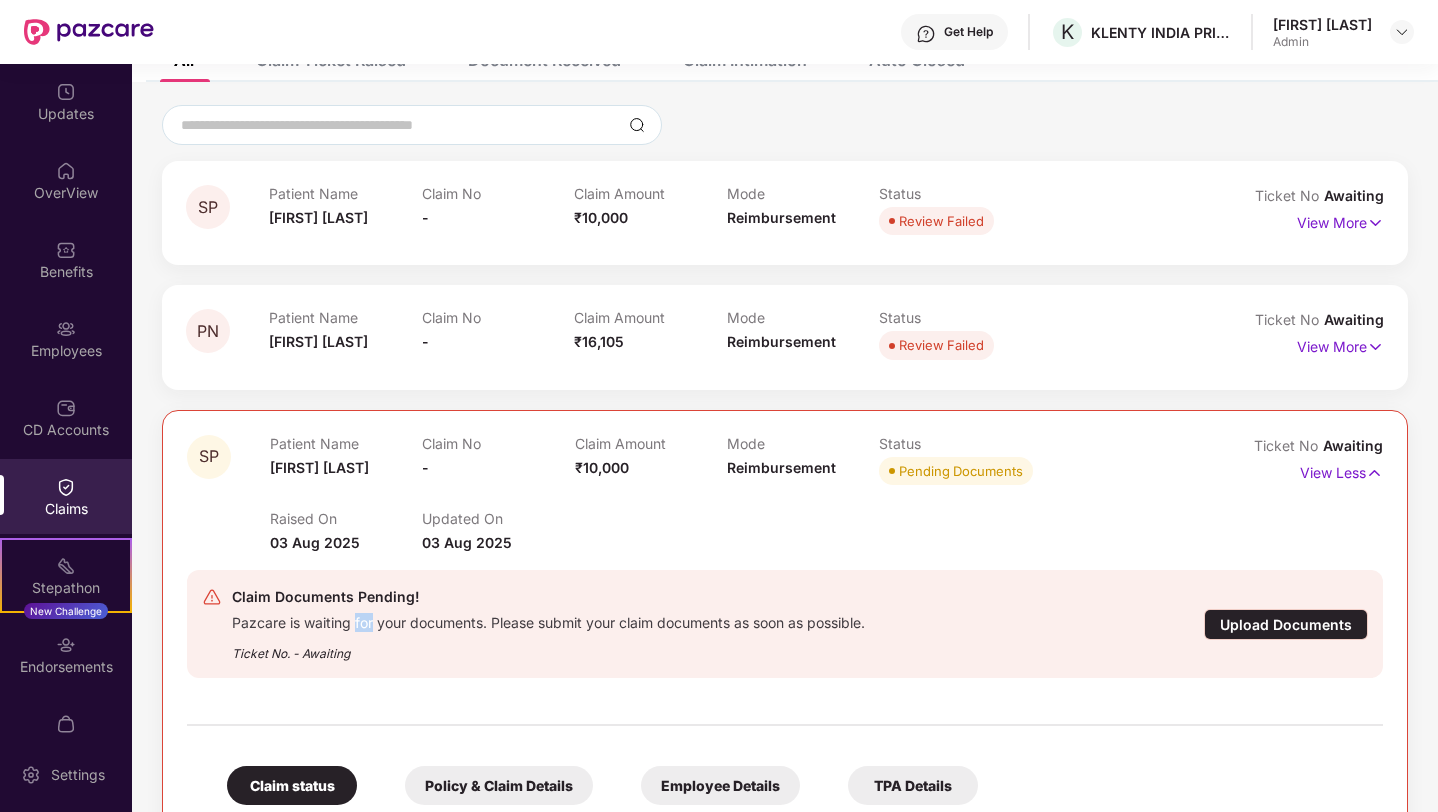 click on "Pazcare is waiting for your documents. Please submit your claim documents as soon as possible." at bounding box center (548, 620) 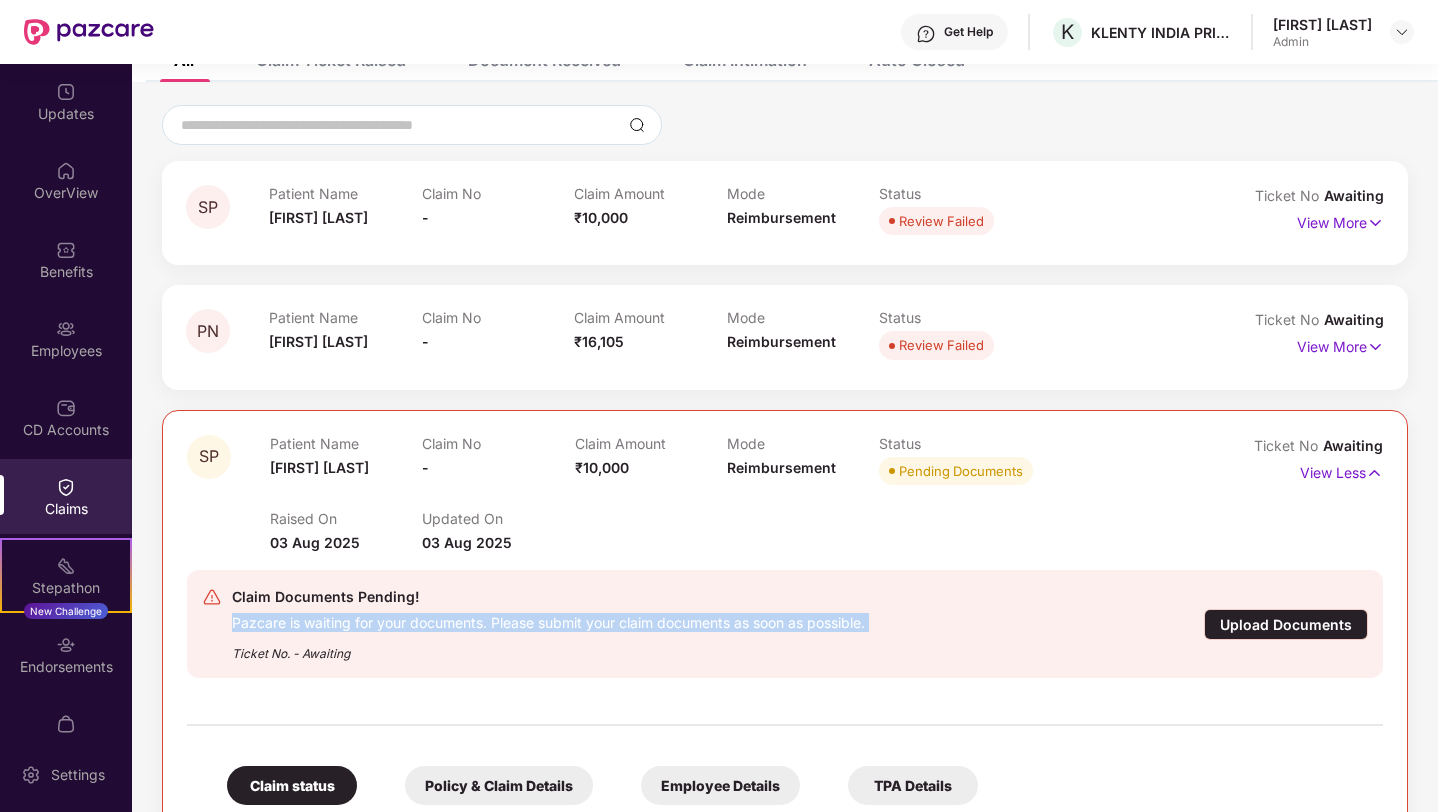 click on "Pazcare is waiting for your documents. Please submit your claim documents as soon as possible." at bounding box center [548, 620] 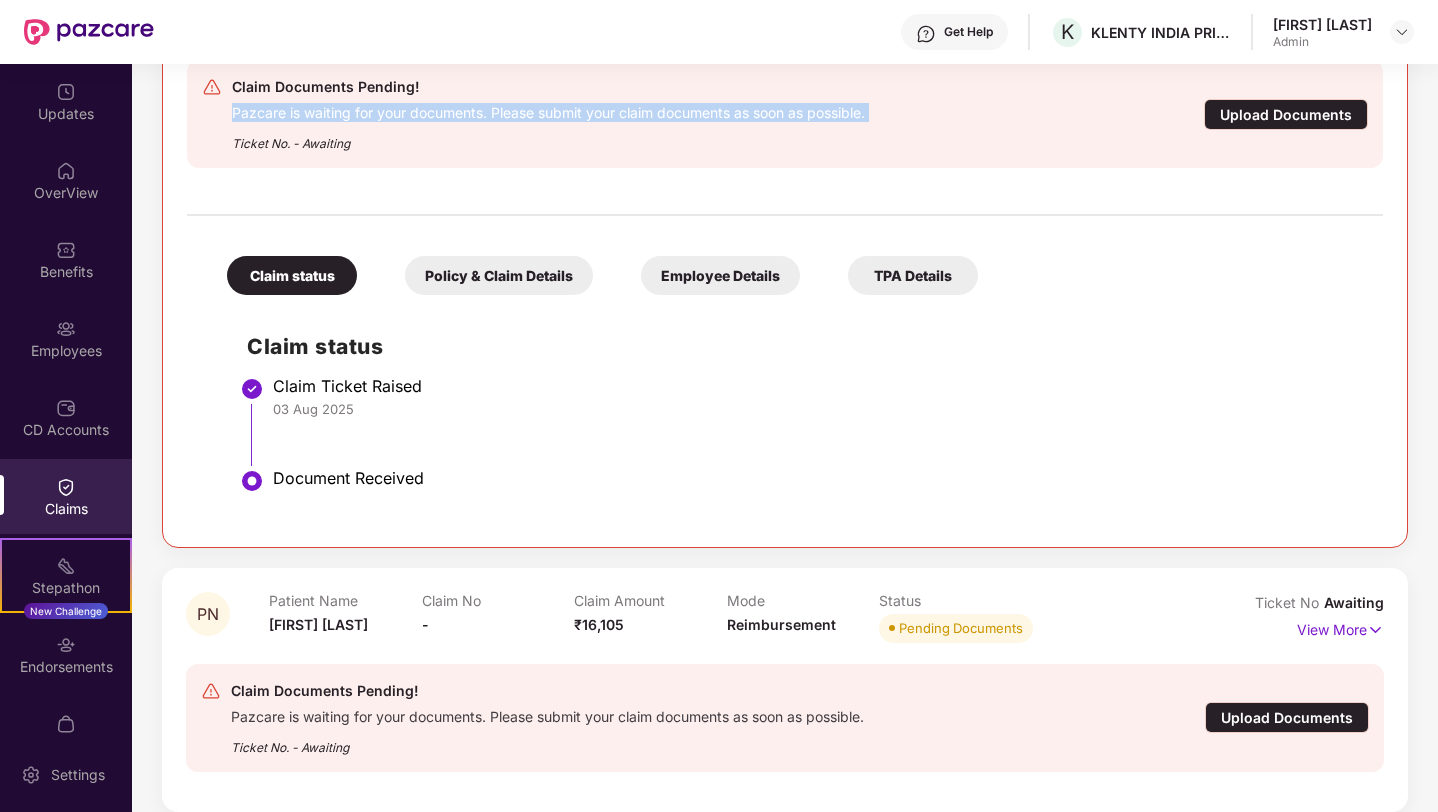 scroll, scrollTop: 642, scrollLeft: 0, axis: vertical 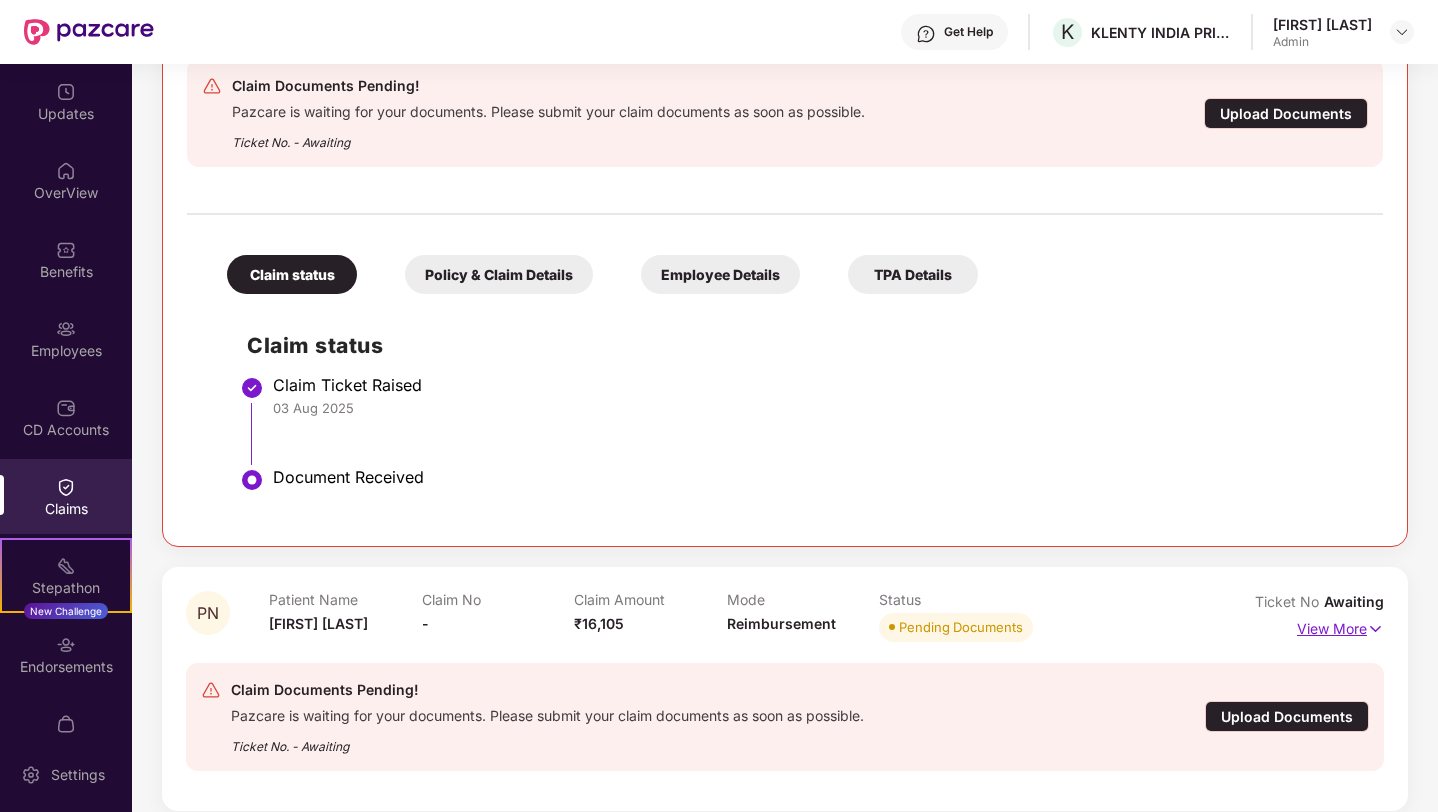 click on "View More" at bounding box center (1340, 626) 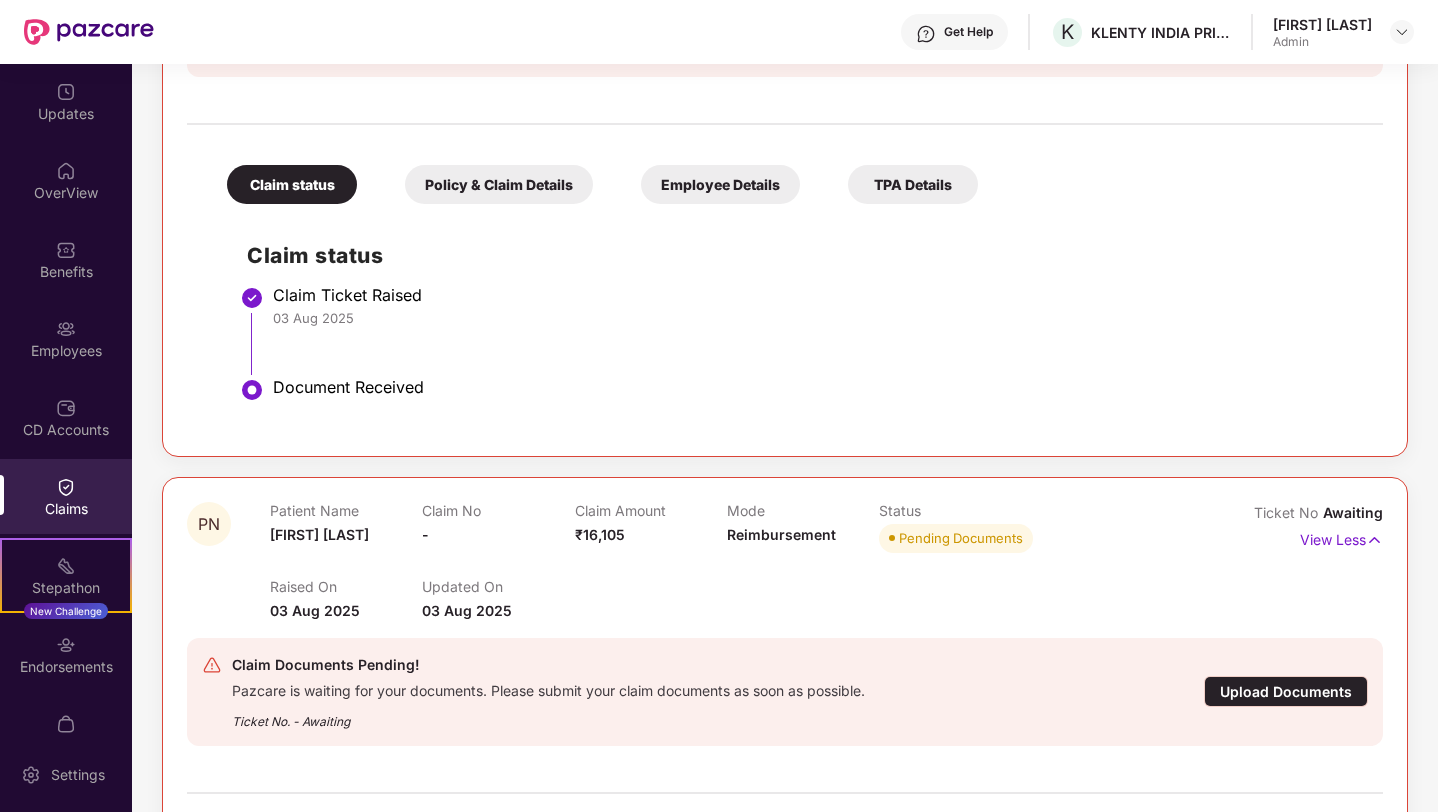 scroll, scrollTop: 734, scrollLeft: 0, axis: vertical 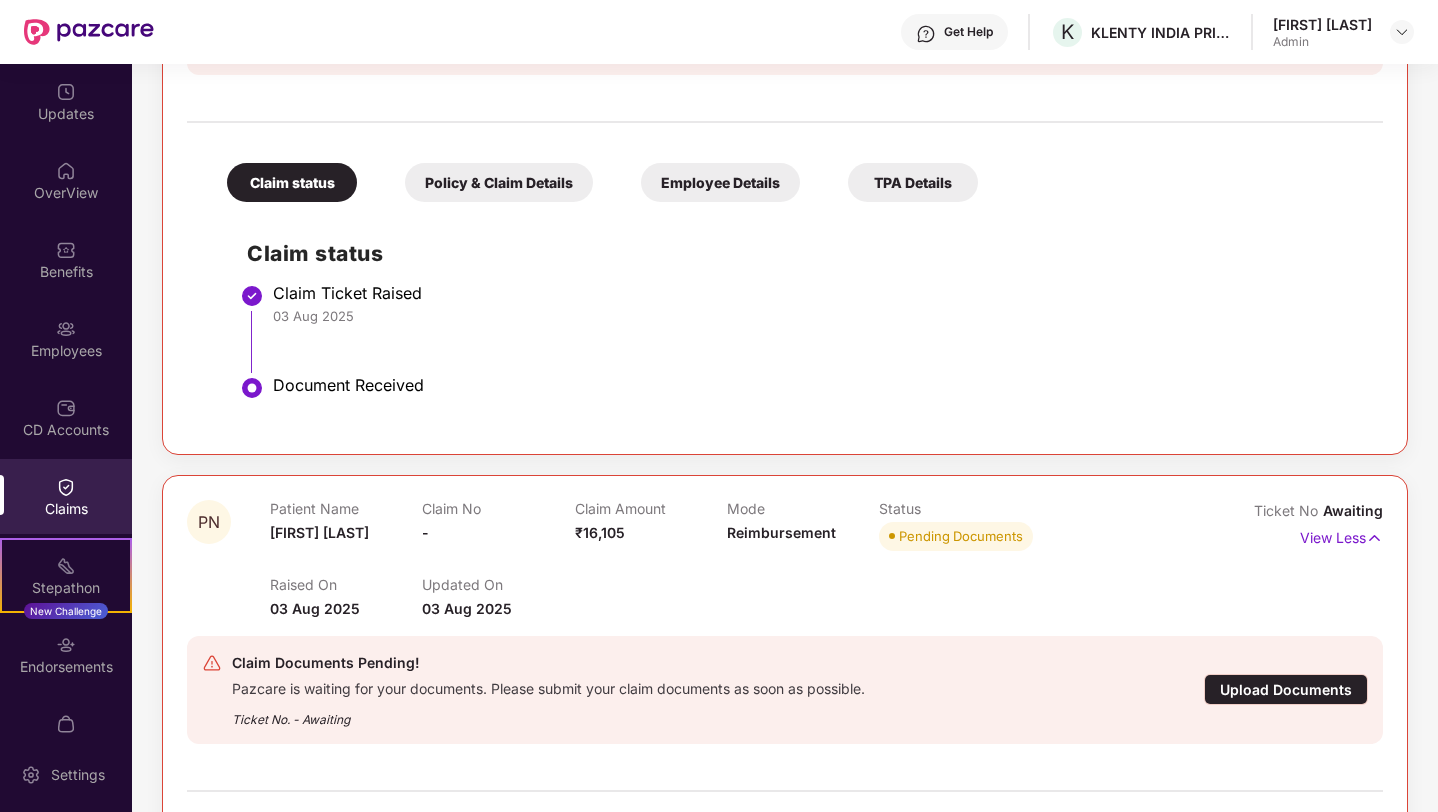 click on "Pazcare is waiting for your documents. Please submit your claim documents as soon as possible." at bounding box center (548, 686) 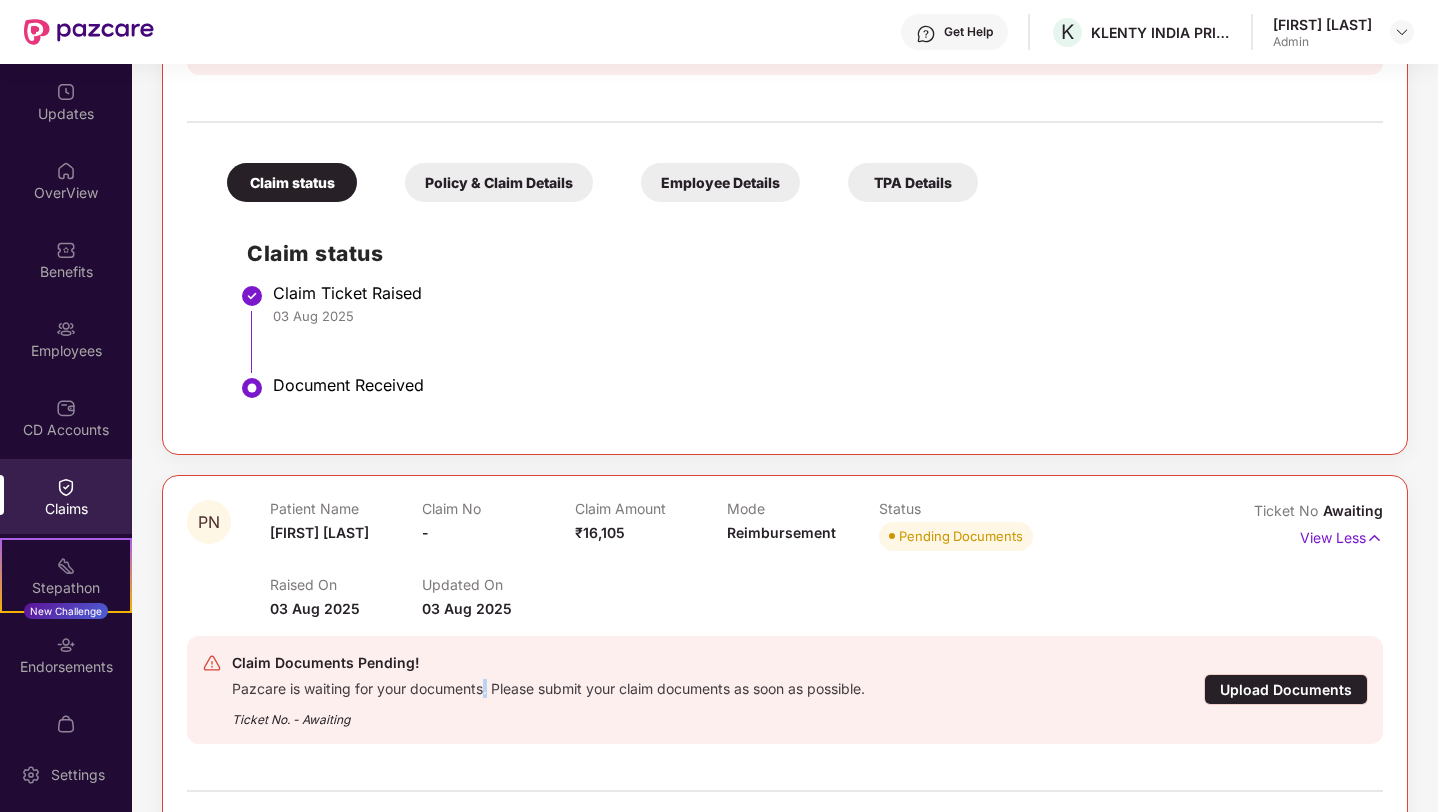 click on "Pazcare is waiting for your documents. Please submit your claim documents as soon as possible." at bounding box center (548, 686) 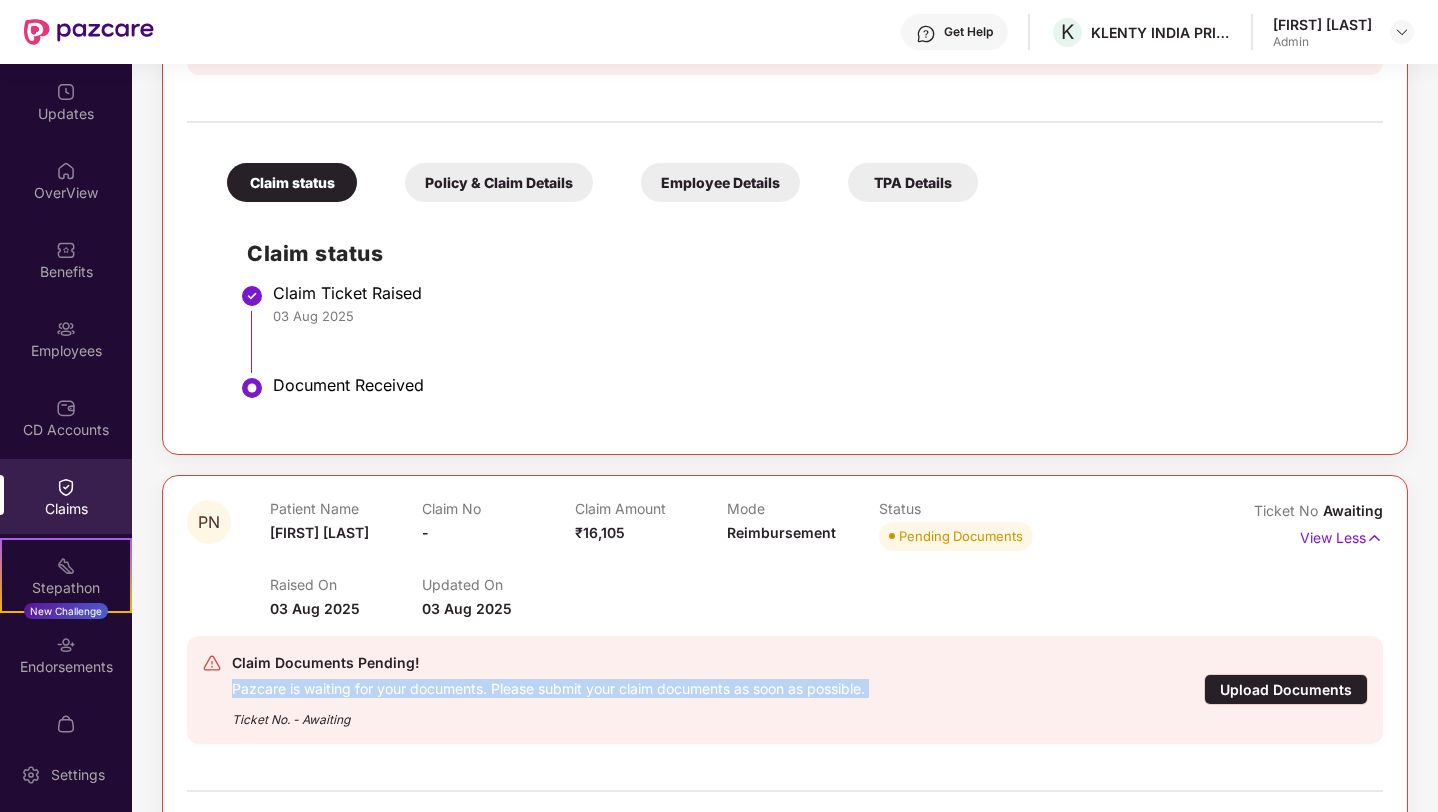 click on "Pazcare is waiting for your documents. Please submit your claim documents as soon as possible." at bounding box center [548, 686] 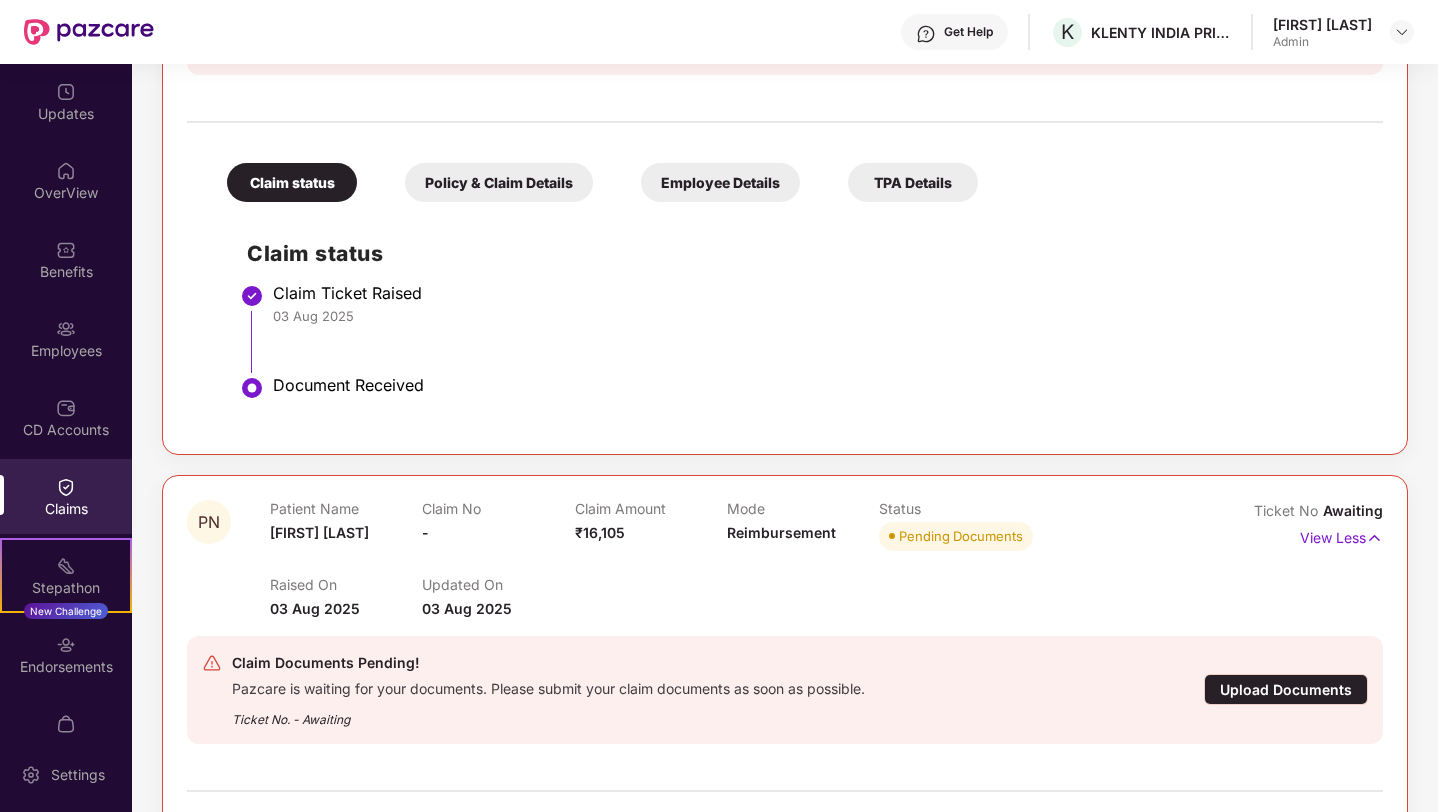 click on "₹16,105" at bounding box center [600, 532] 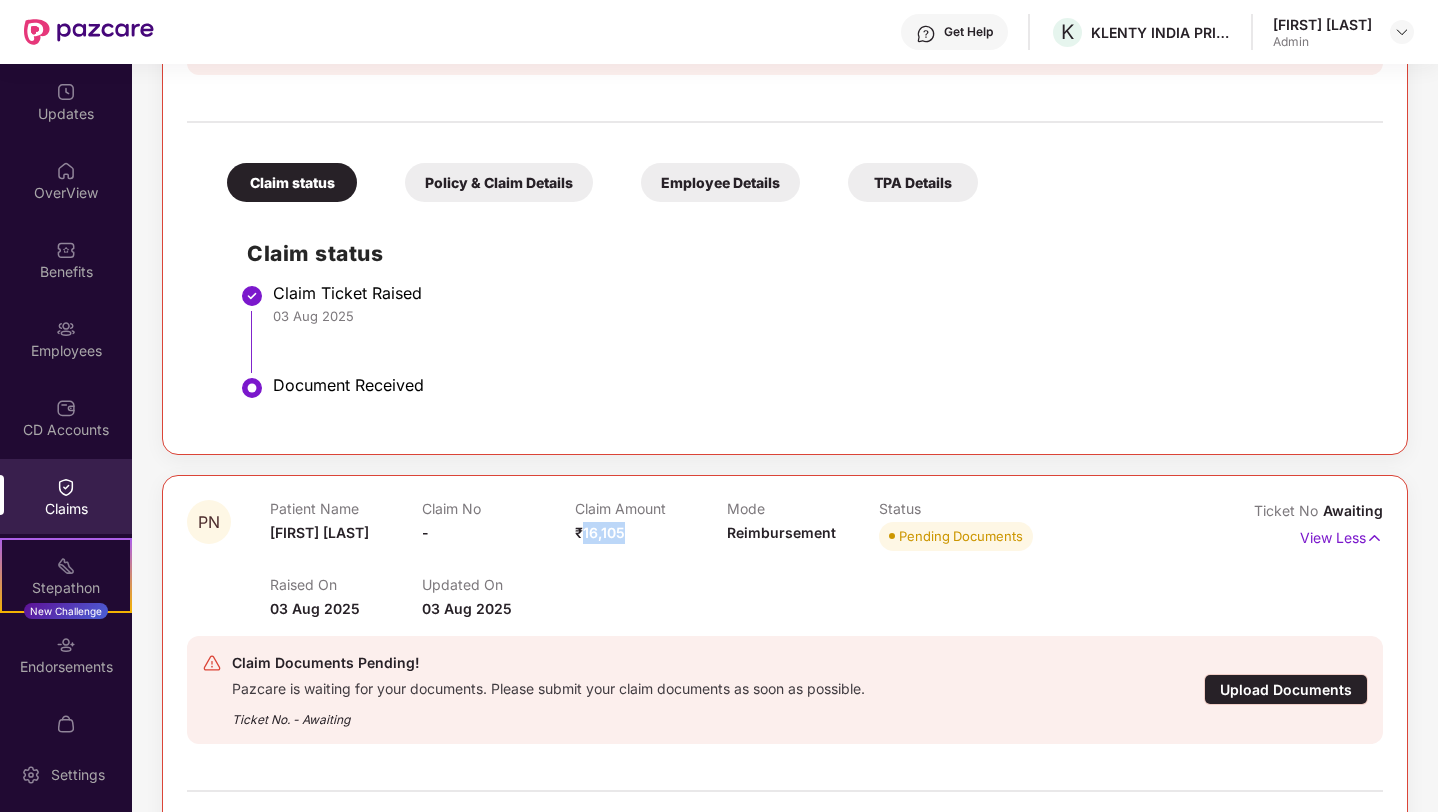 click on "₹16,105" at bounding box center (600, 532) 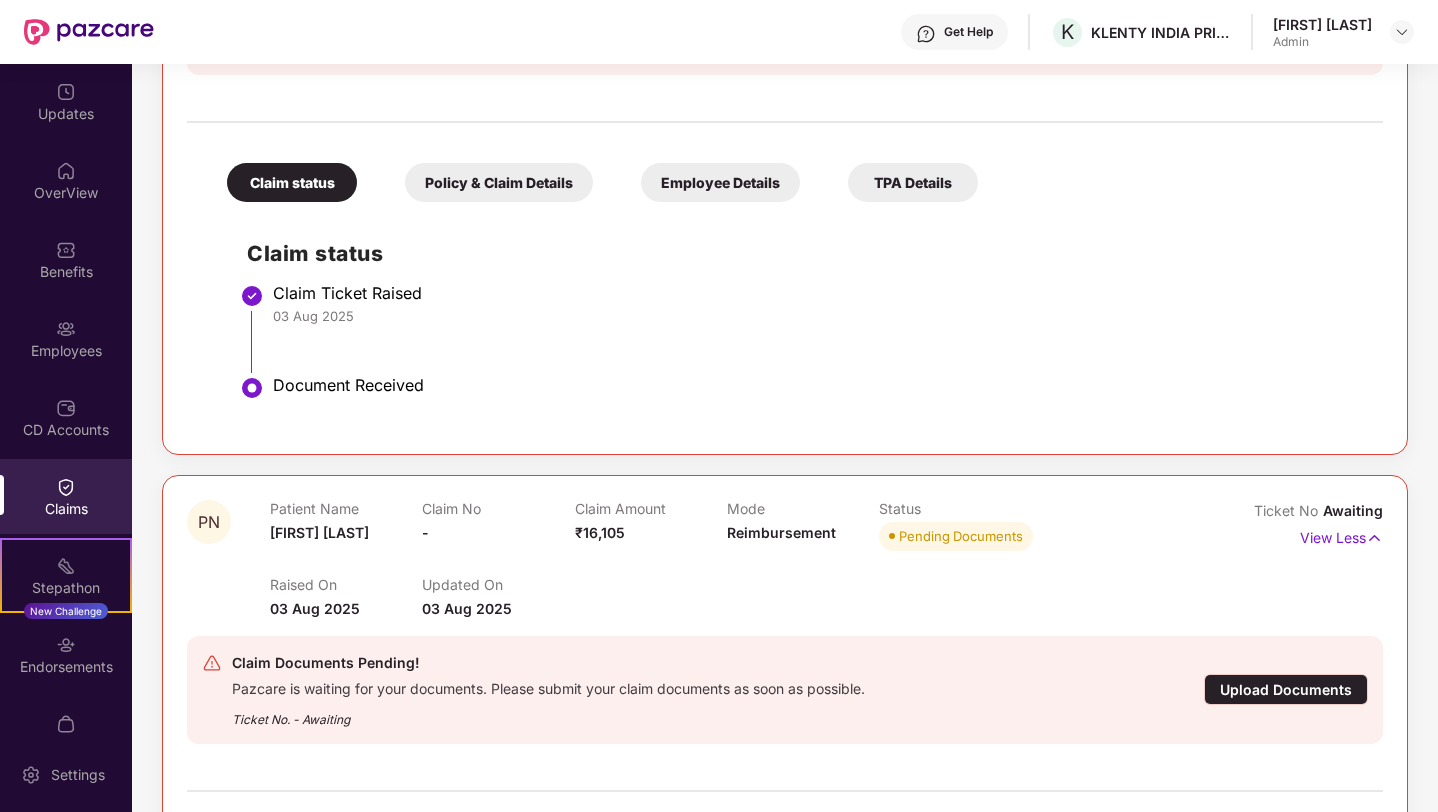click on "Policy & Claim Details" at bounding box center [499, 182] 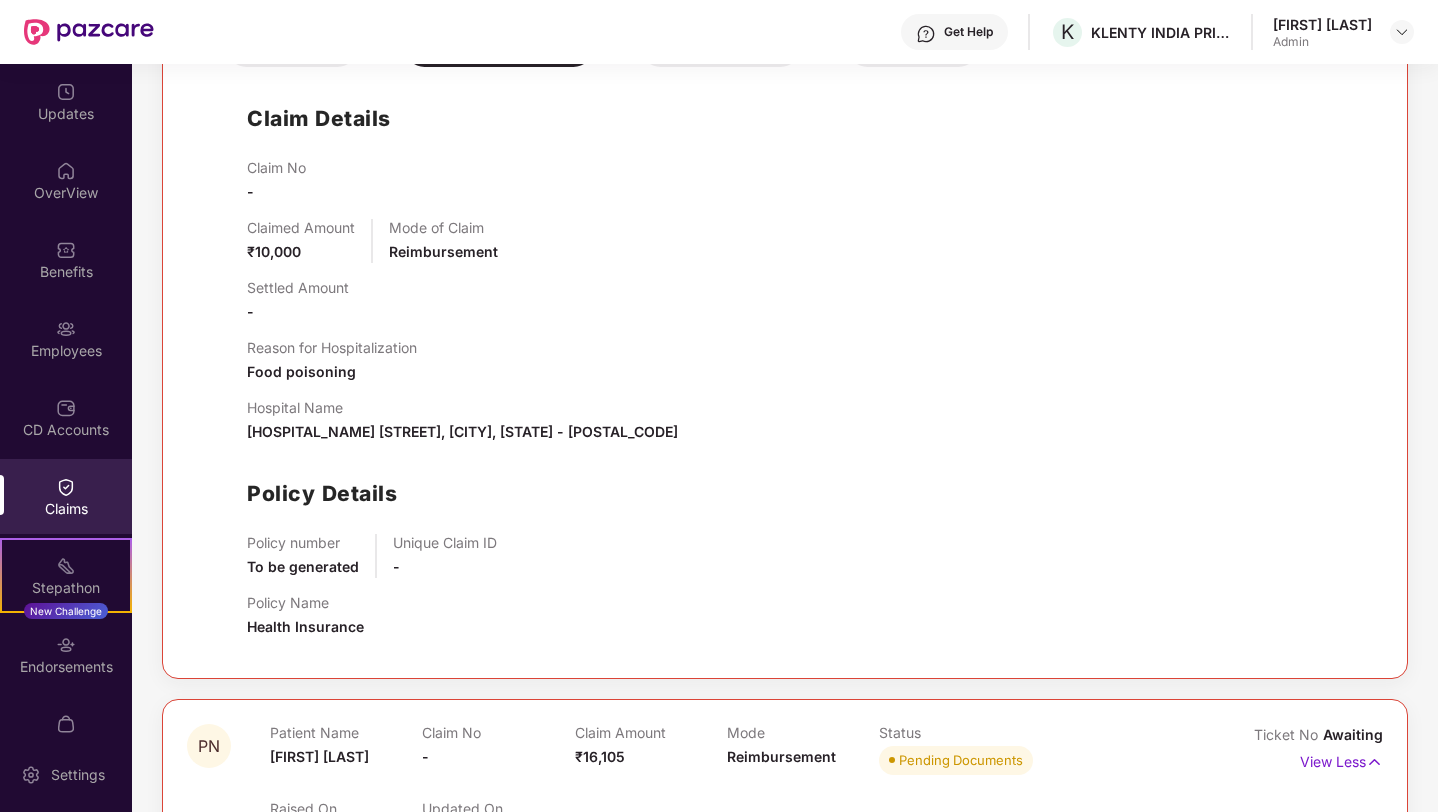 scroll, scrollTop: 870, scrollLeft: 0, axis: vertical 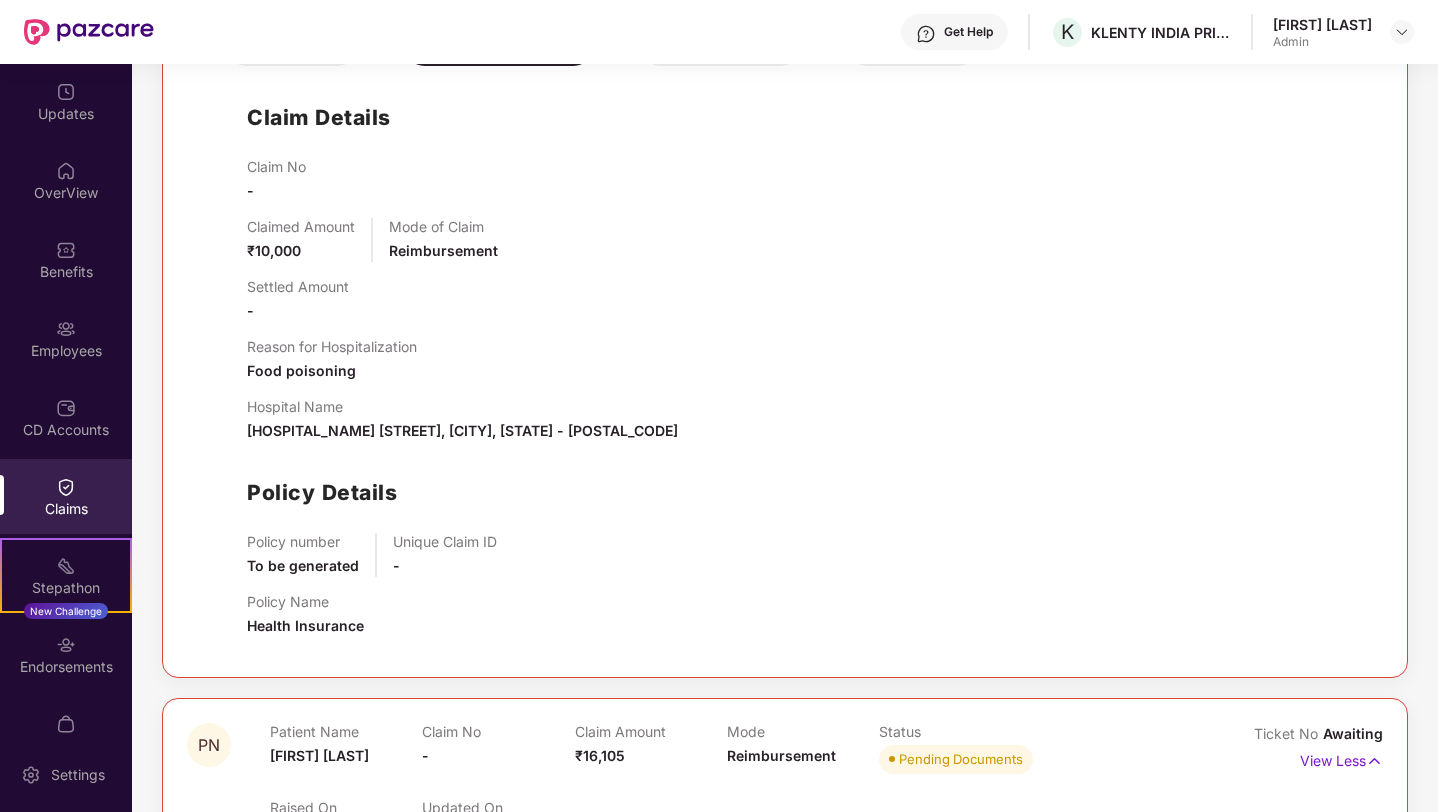 click on "[HOSPITAL_NAME] [STREET], [CITY], [STATE] - [POSTAL_CODE]" at bounding box center [462, 430] 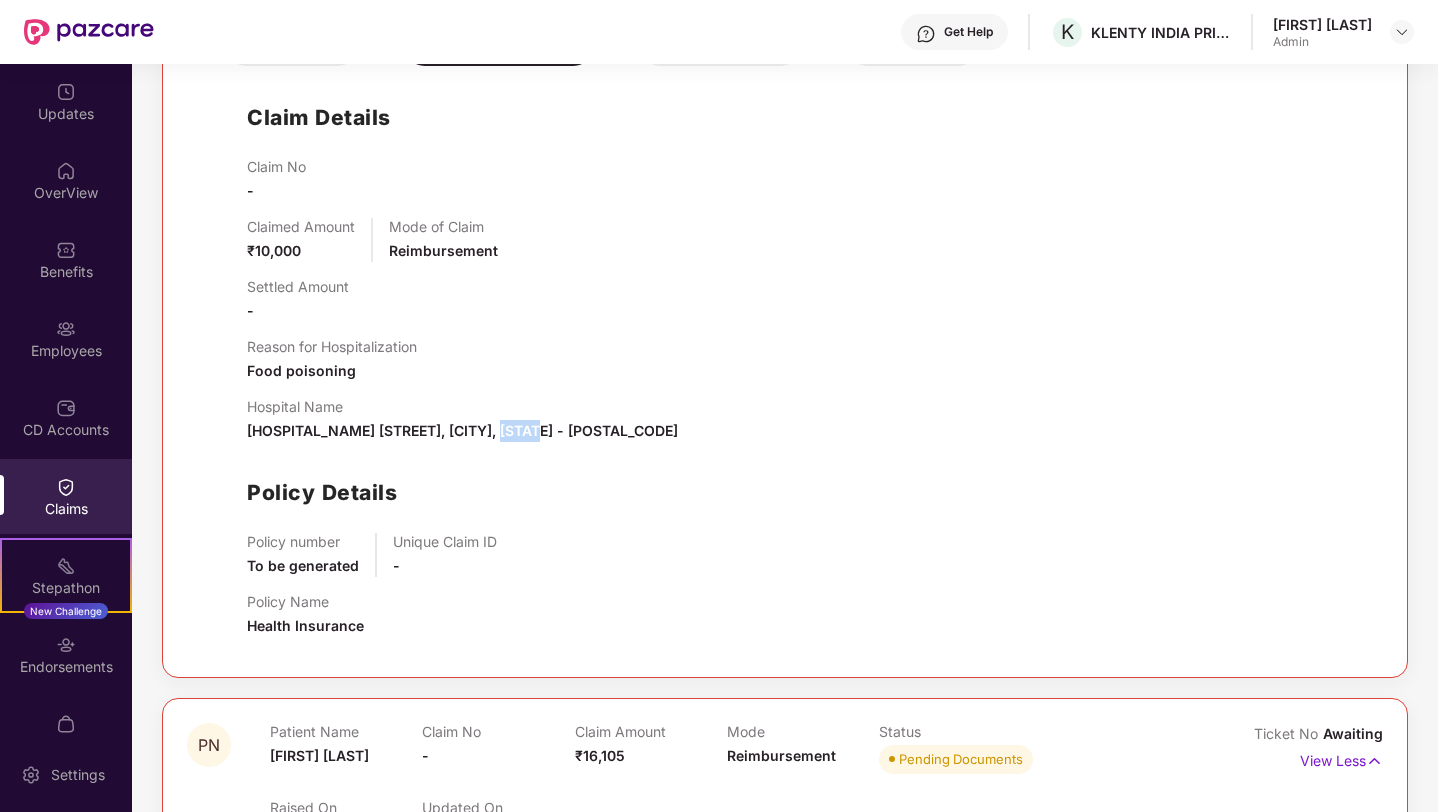 click on "[HOSPITAL_NAME] [STREET], [CITY], [STATE] - [POSTAL_CODE]" at bounding box center [462, 420] 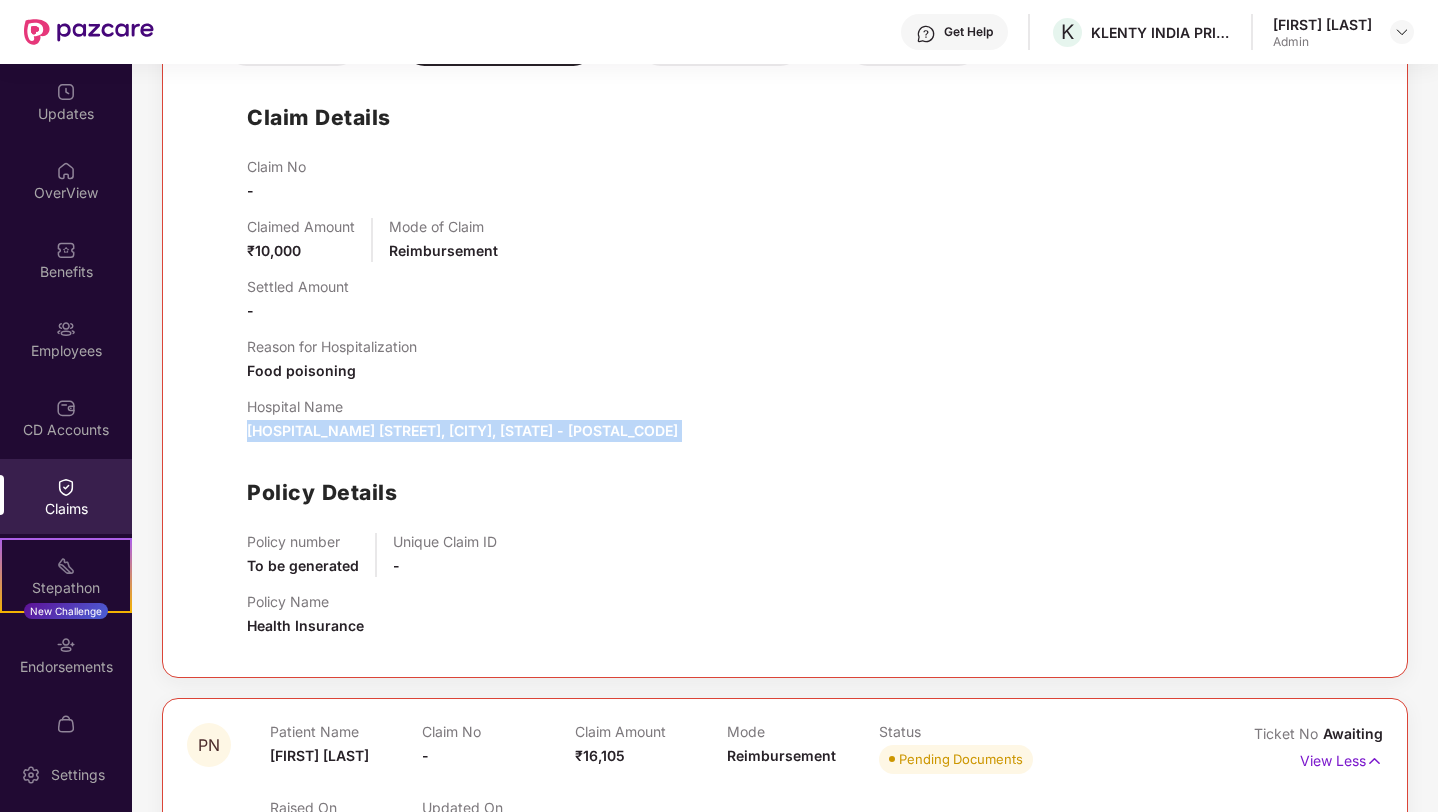 click on "[HOSPITAL_NAME] [STREET], [CITY], [STATE] - [POSTAL_CODE]" at bounding box center (462, 420) 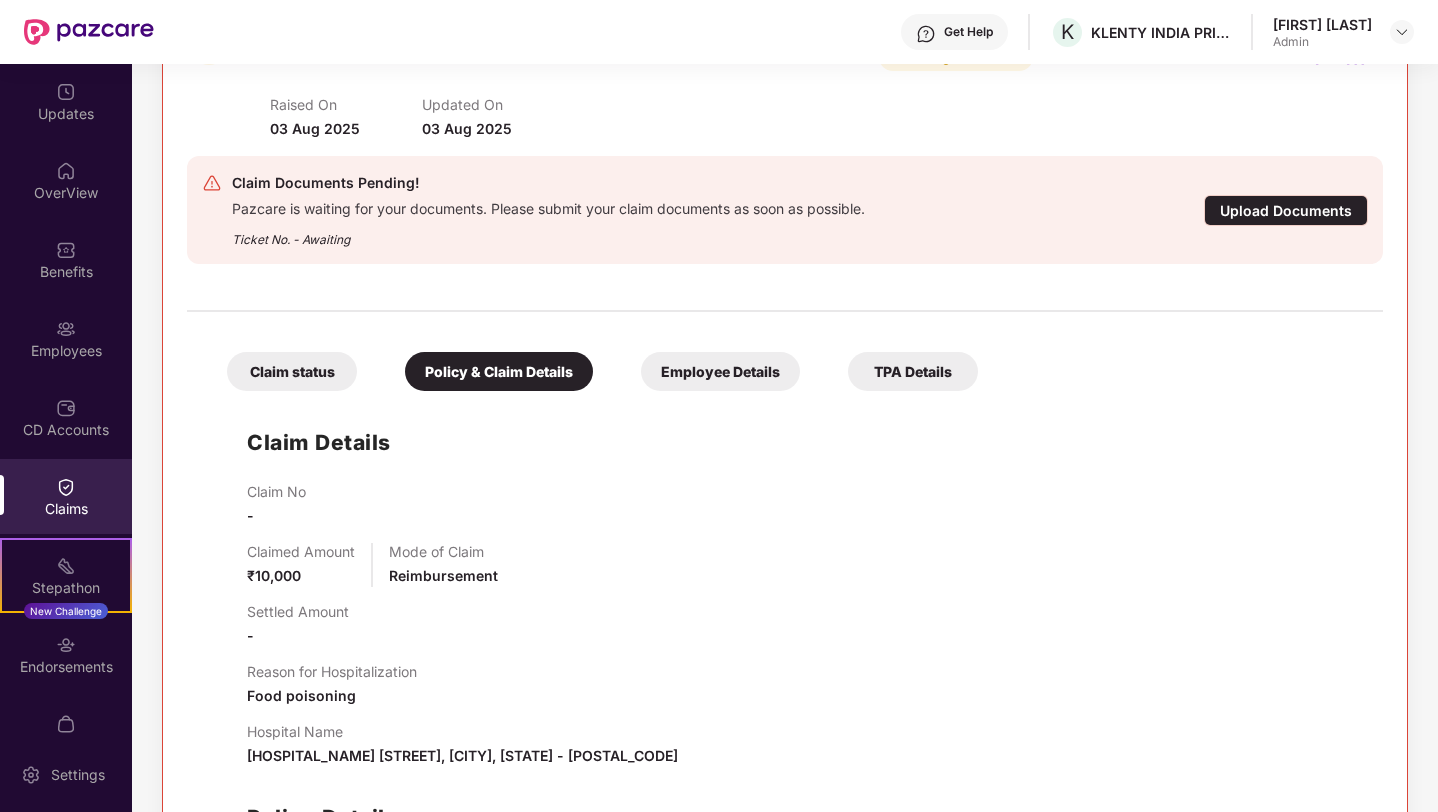 click on "Employee Details" at bounding box center (720, 371) 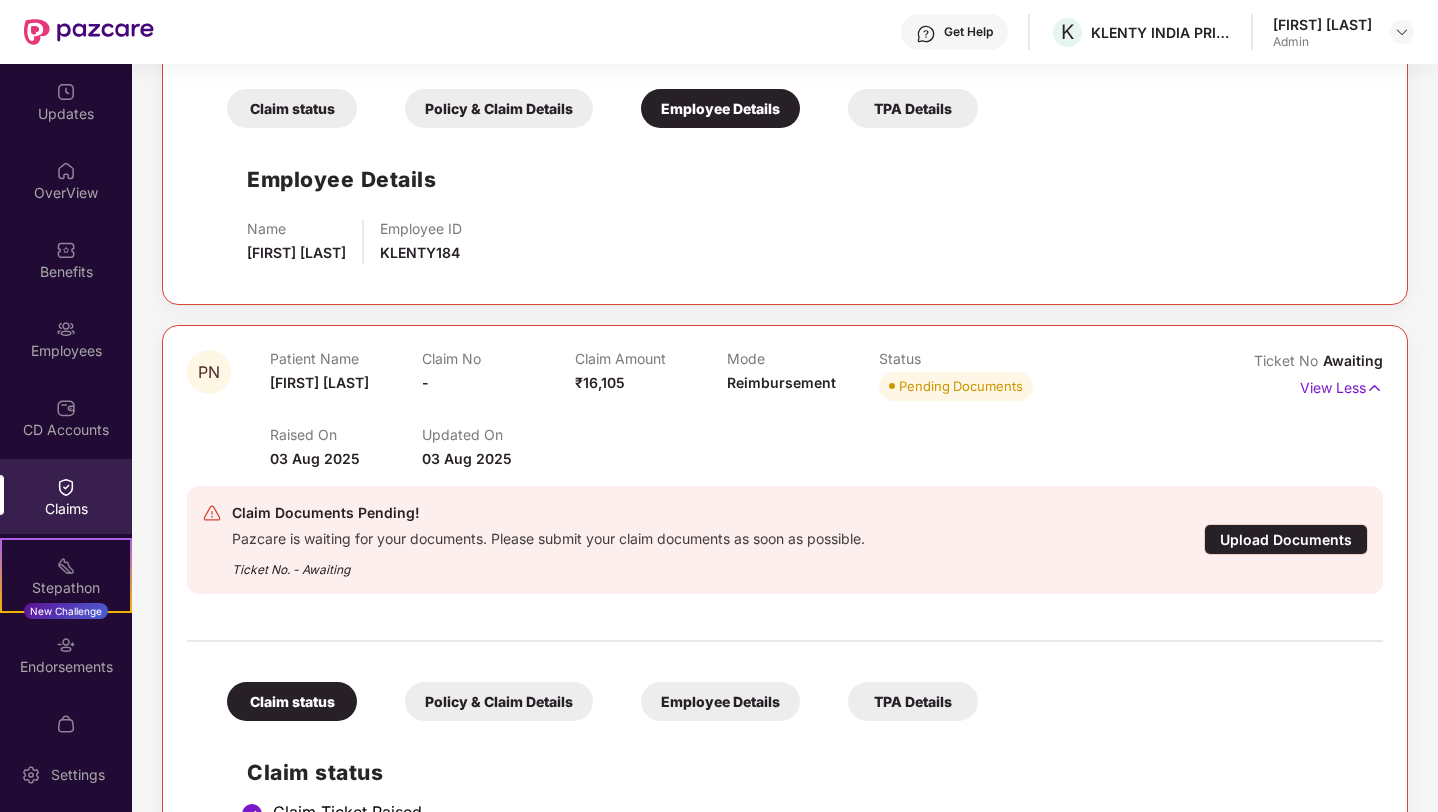 scroll, scrollTop: 666, scrollLeft: 0, axis: vertical 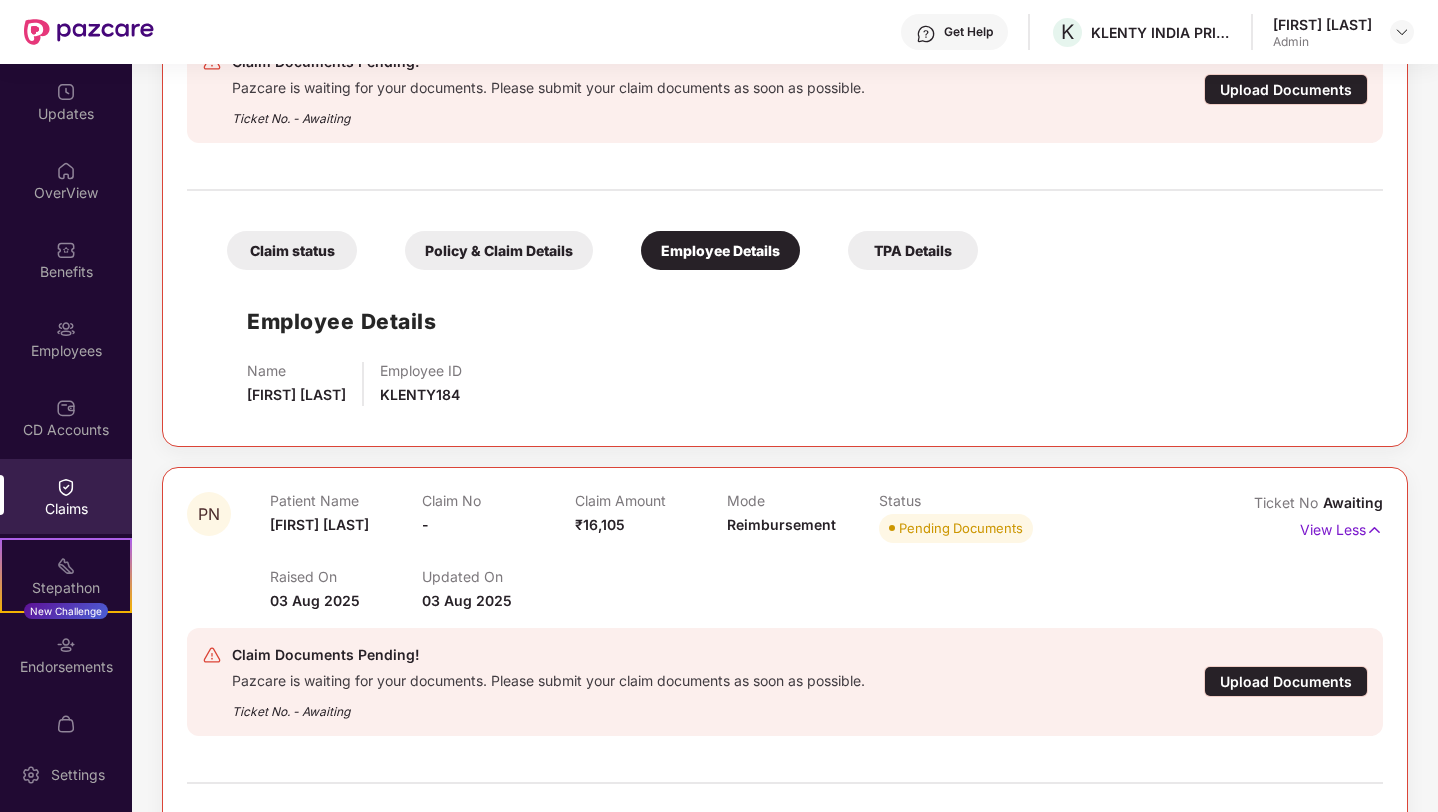 click on "Policy & Claim Details" at bounding box center (499, 250) 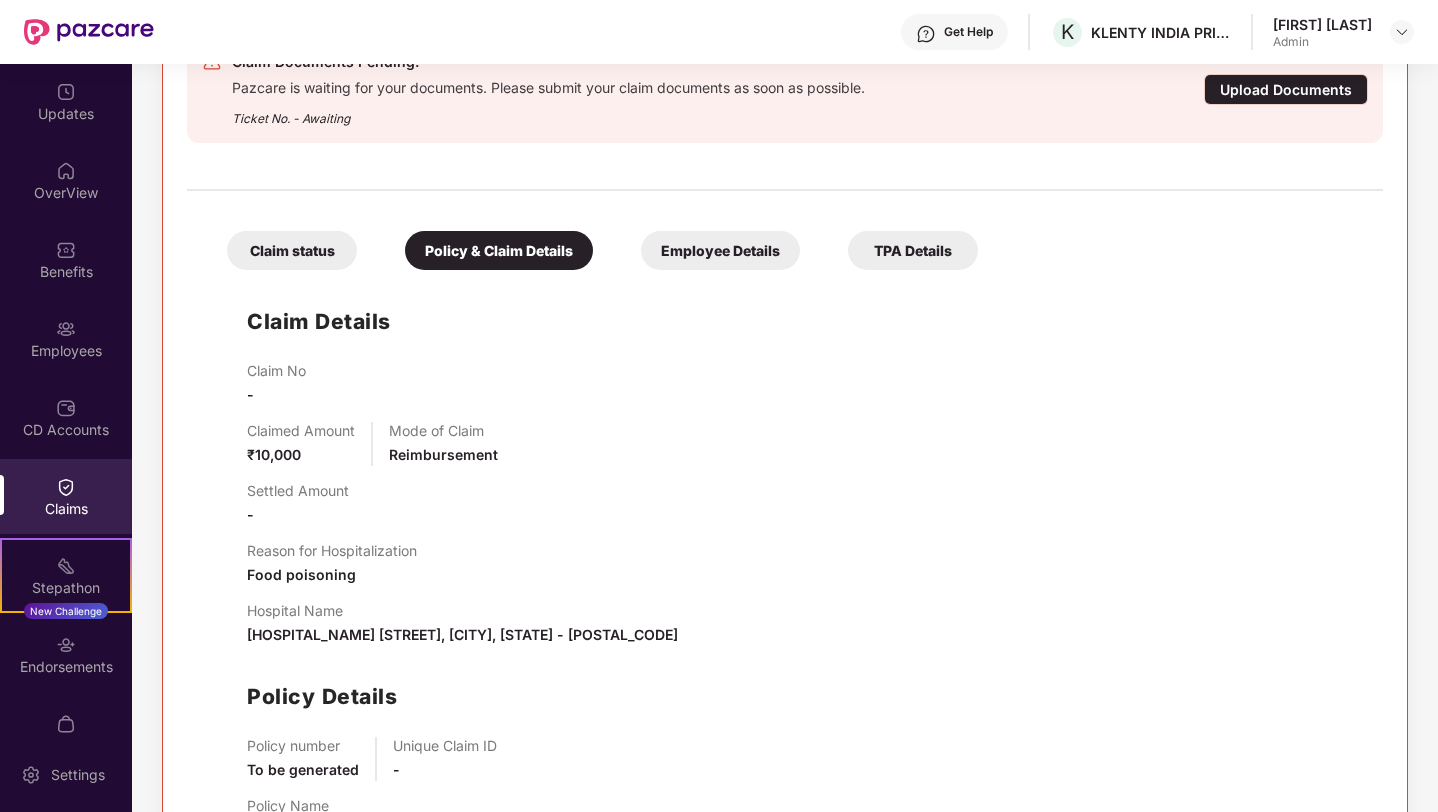 click on "Claim status" at bounding box center (292, 250) 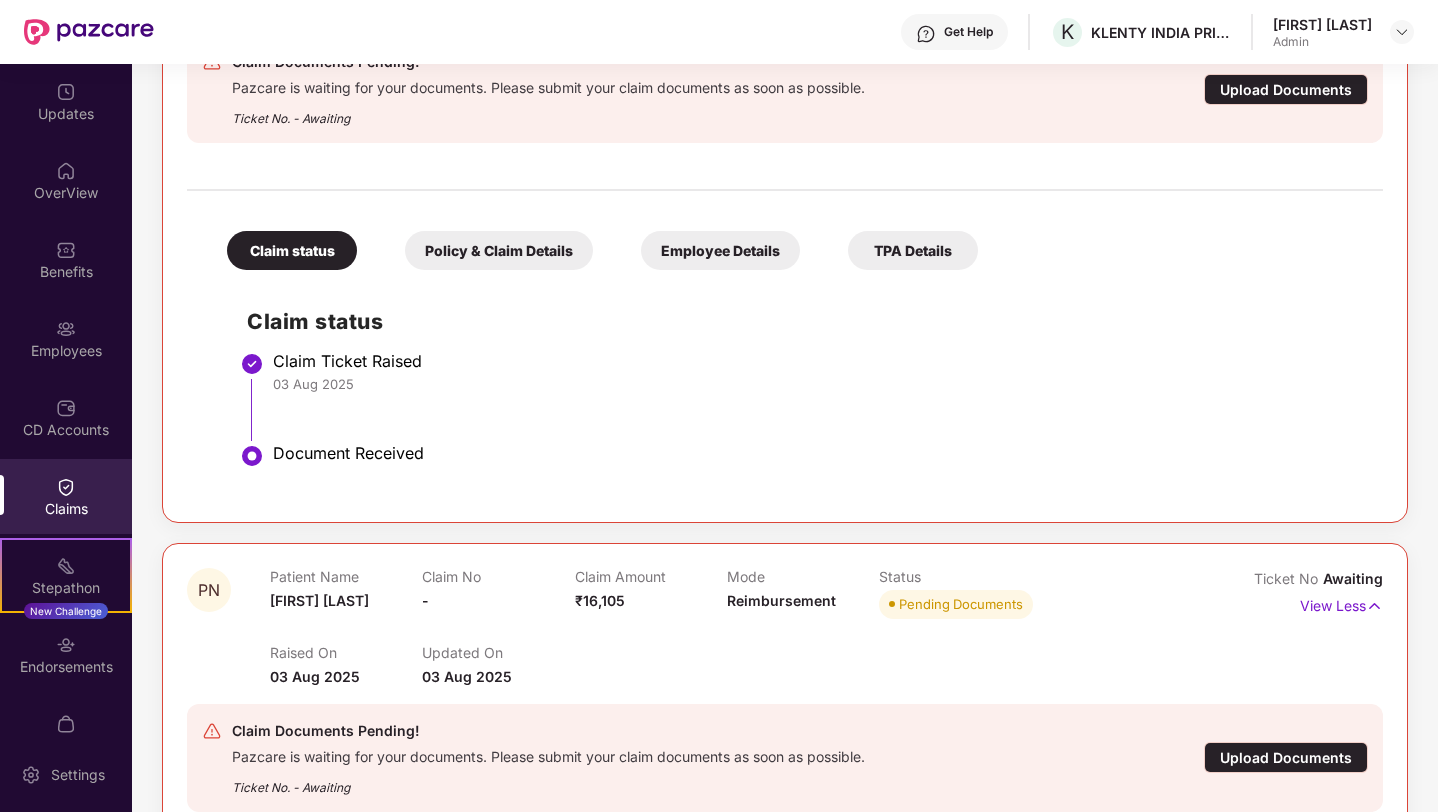 click on "Policy & Claim Details" at bounding box center (499, 250) 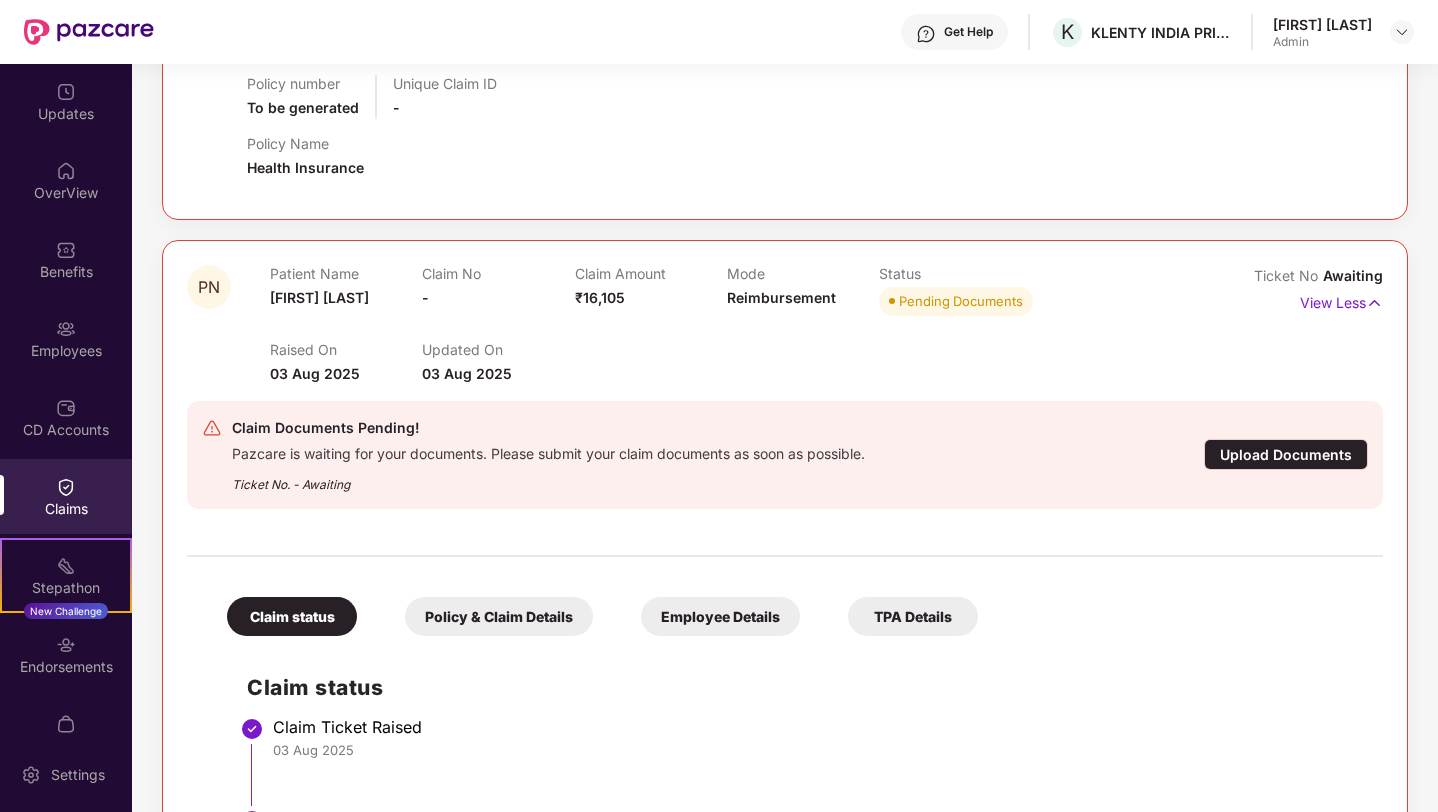 scroll, scrollTop: 1424, scrollLeft: 0, axis: vertical 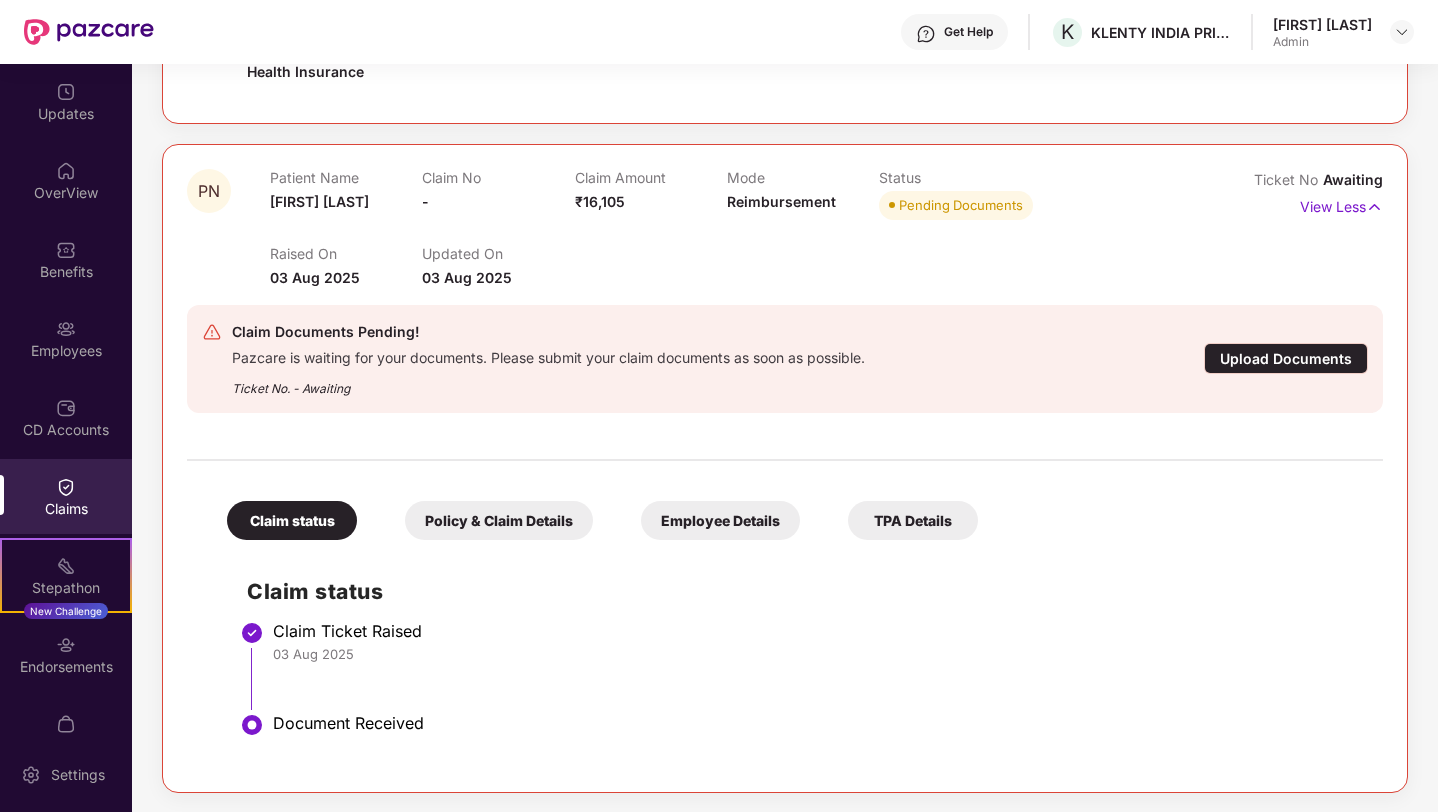 click on "Policy & Claim Details" at bounding box center (499, 520) 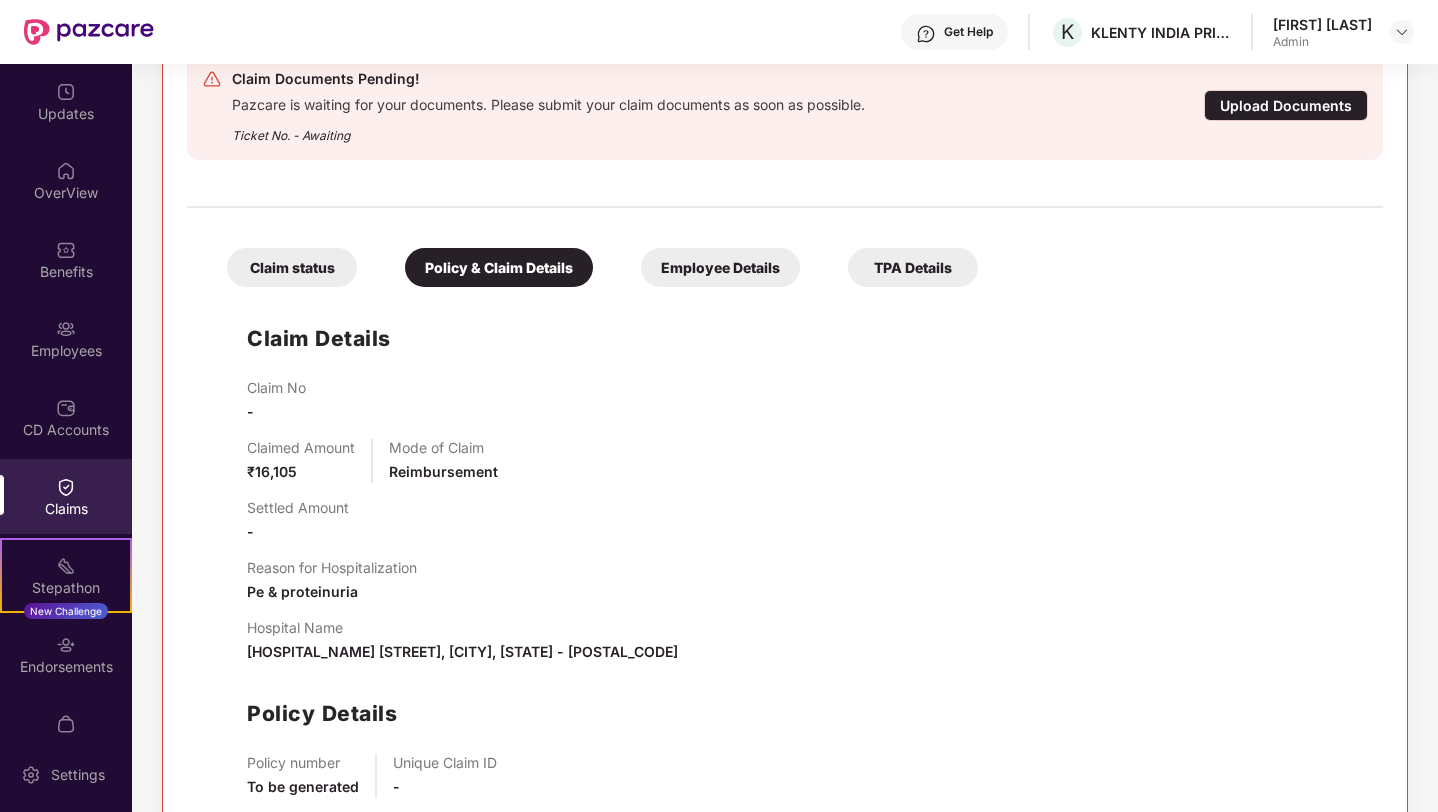 scroll, scrollTop: 1678, scrollLeft: 0, axis: vertical 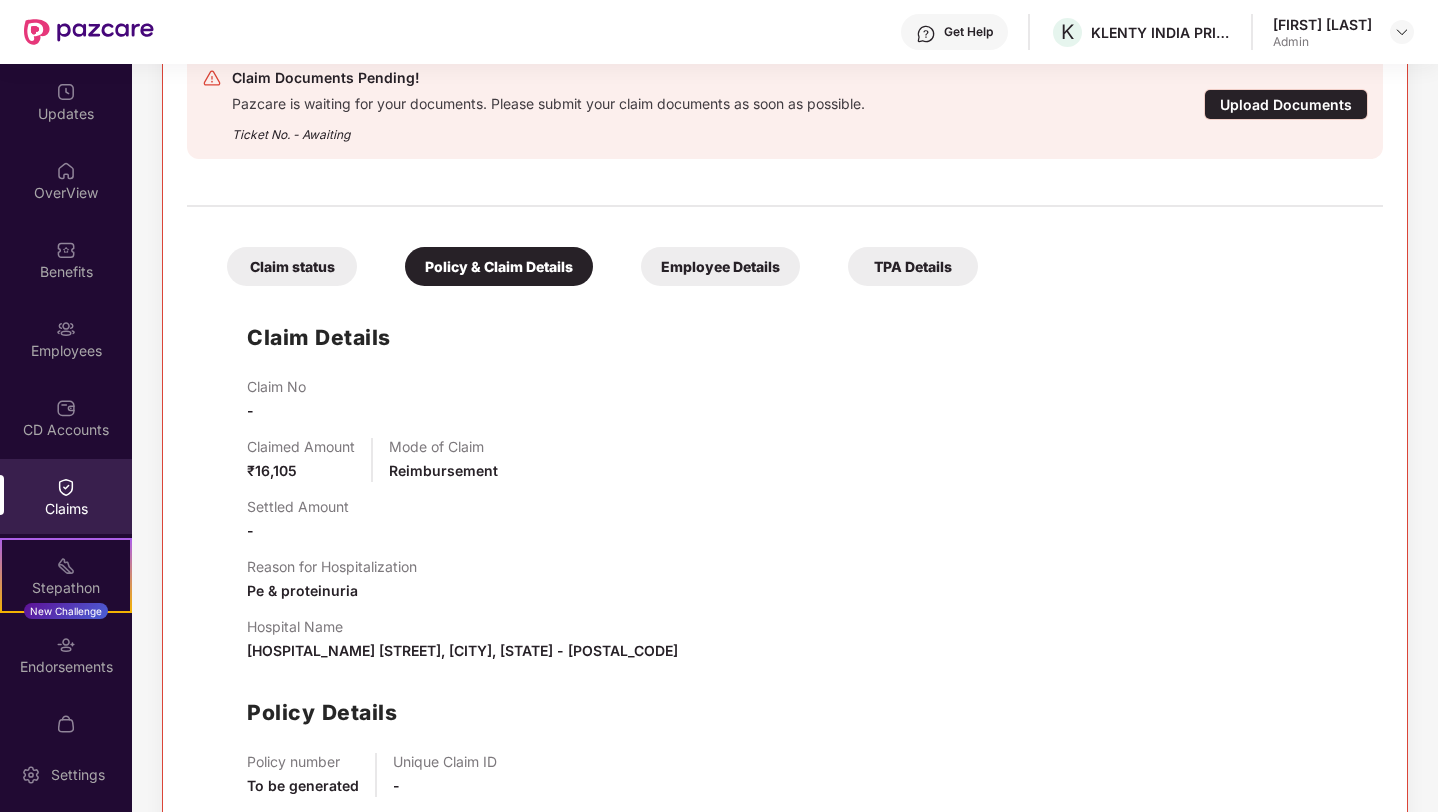click on "Pe & proteinuria" at bounding box center (302, 590) 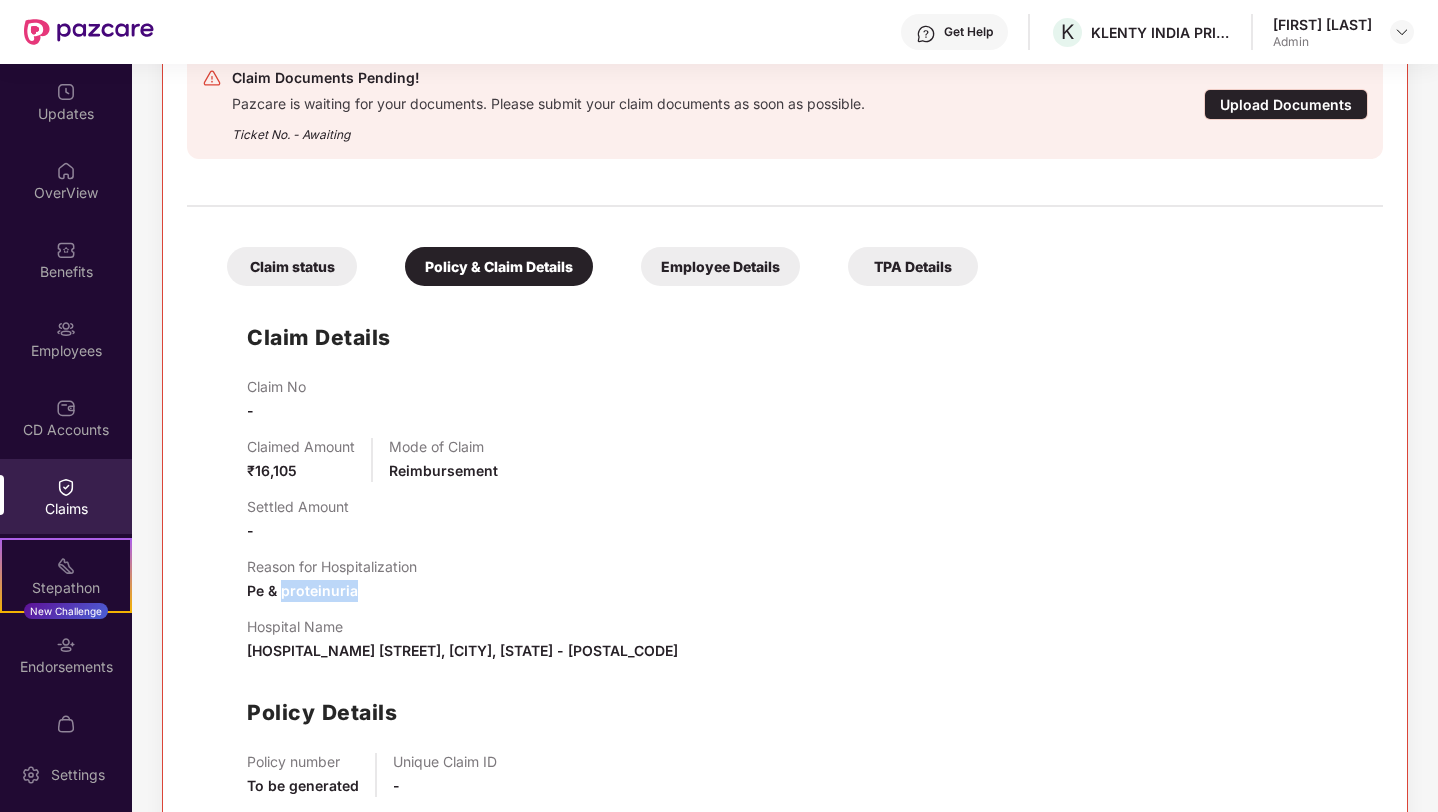 click on "Pe & proteinuria" at bounding box center [302, 590] 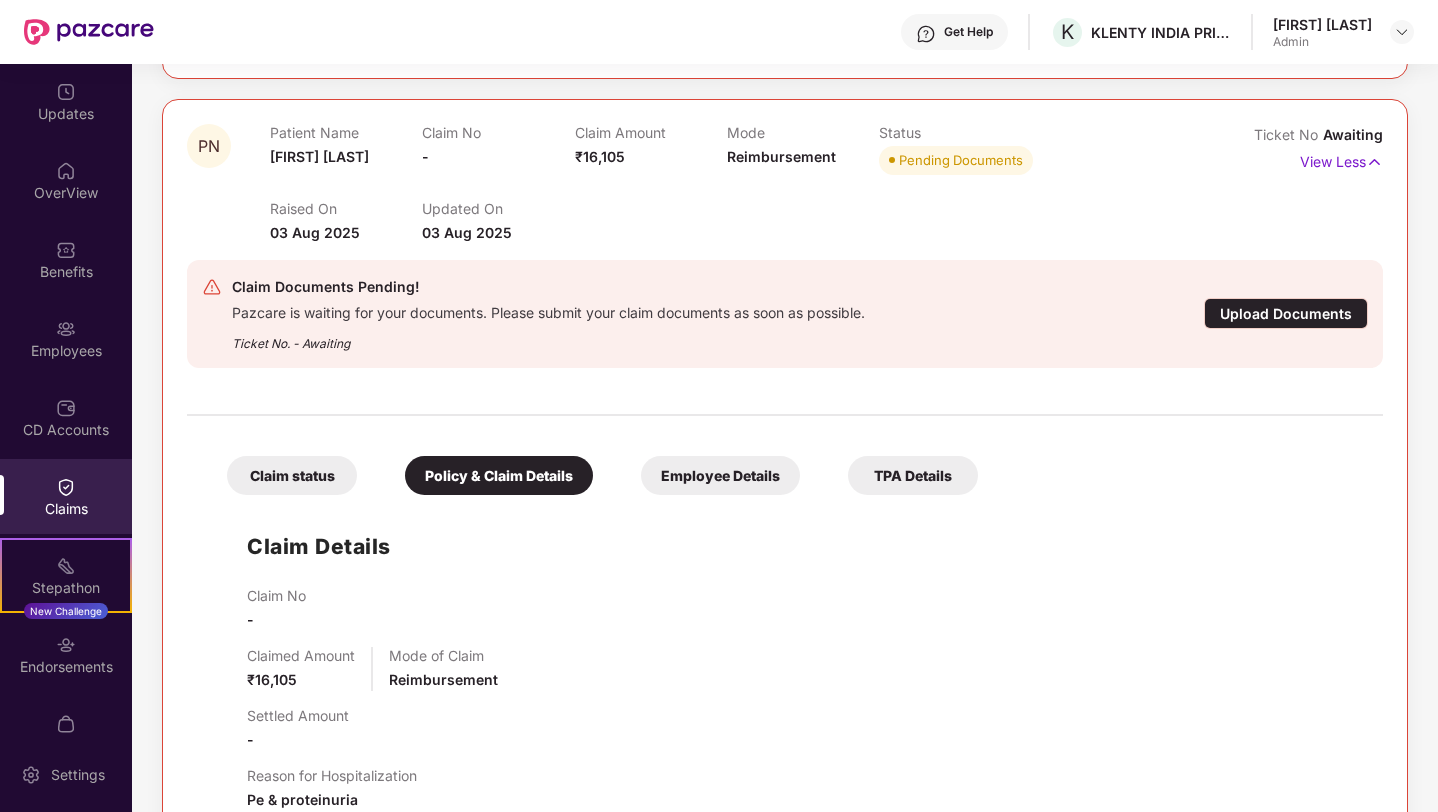 click on "Employee Details" at bounding box center [720, 475] 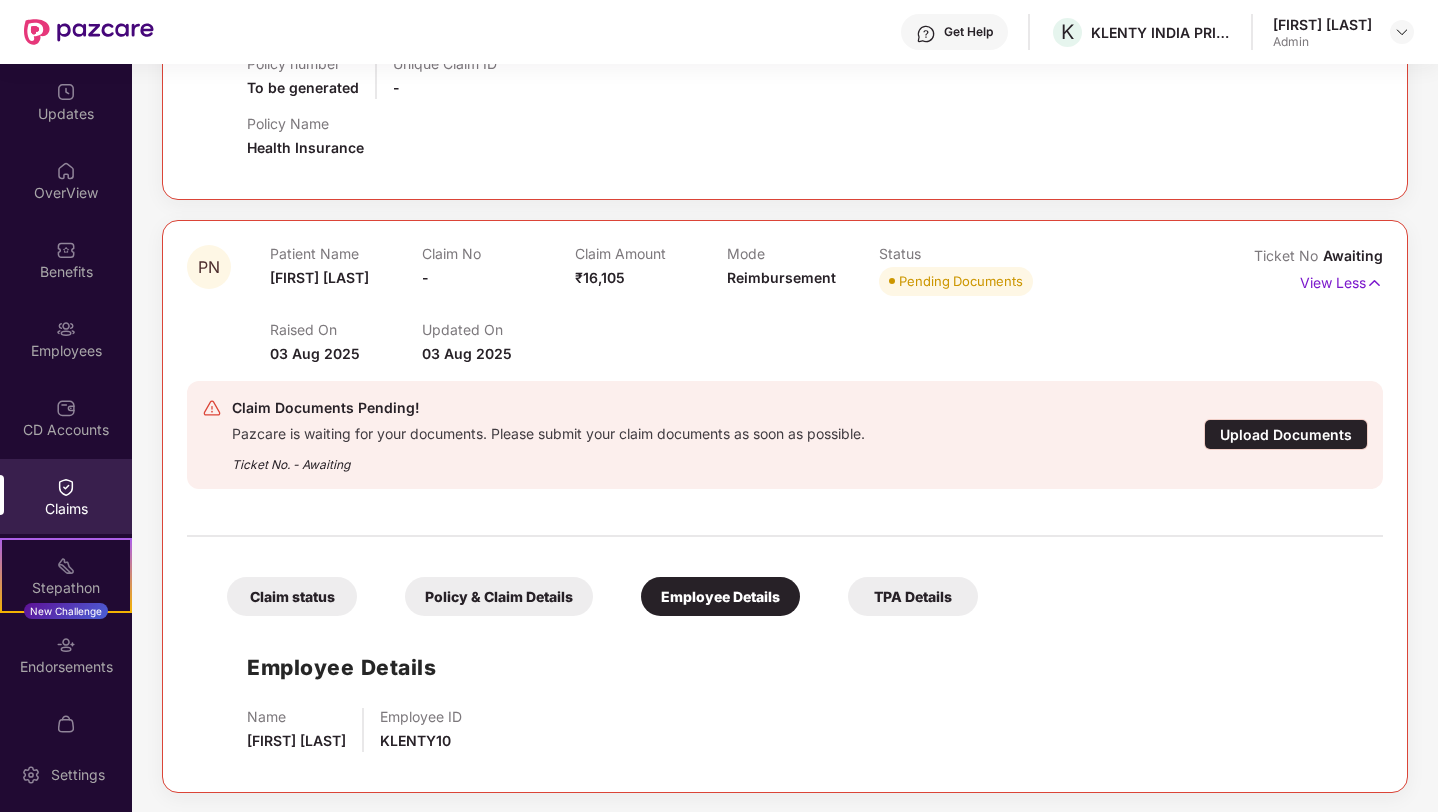 click on "TPA Details" at bounding box center [913, 596] 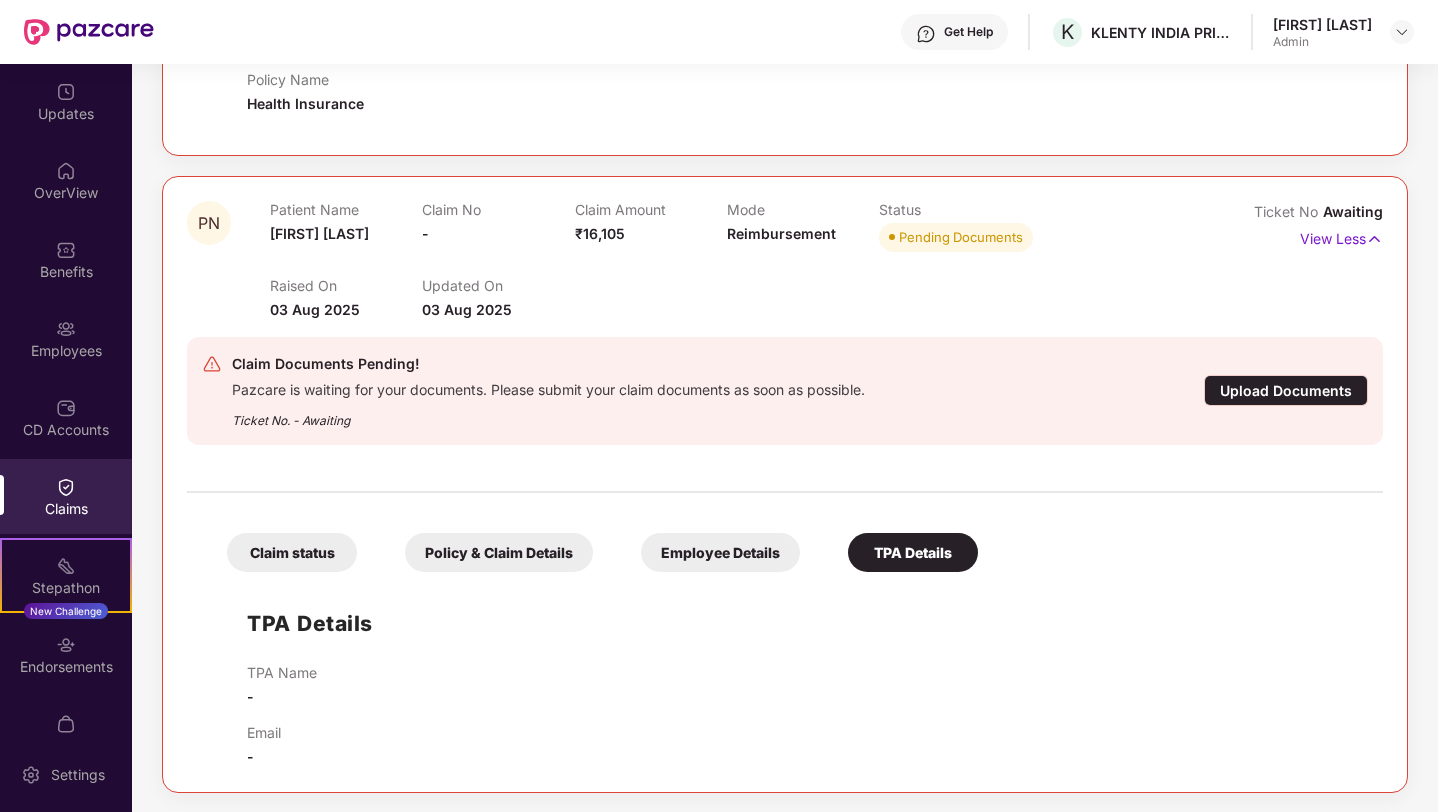 click on "Employee Details" at bounding box center (720, 552) 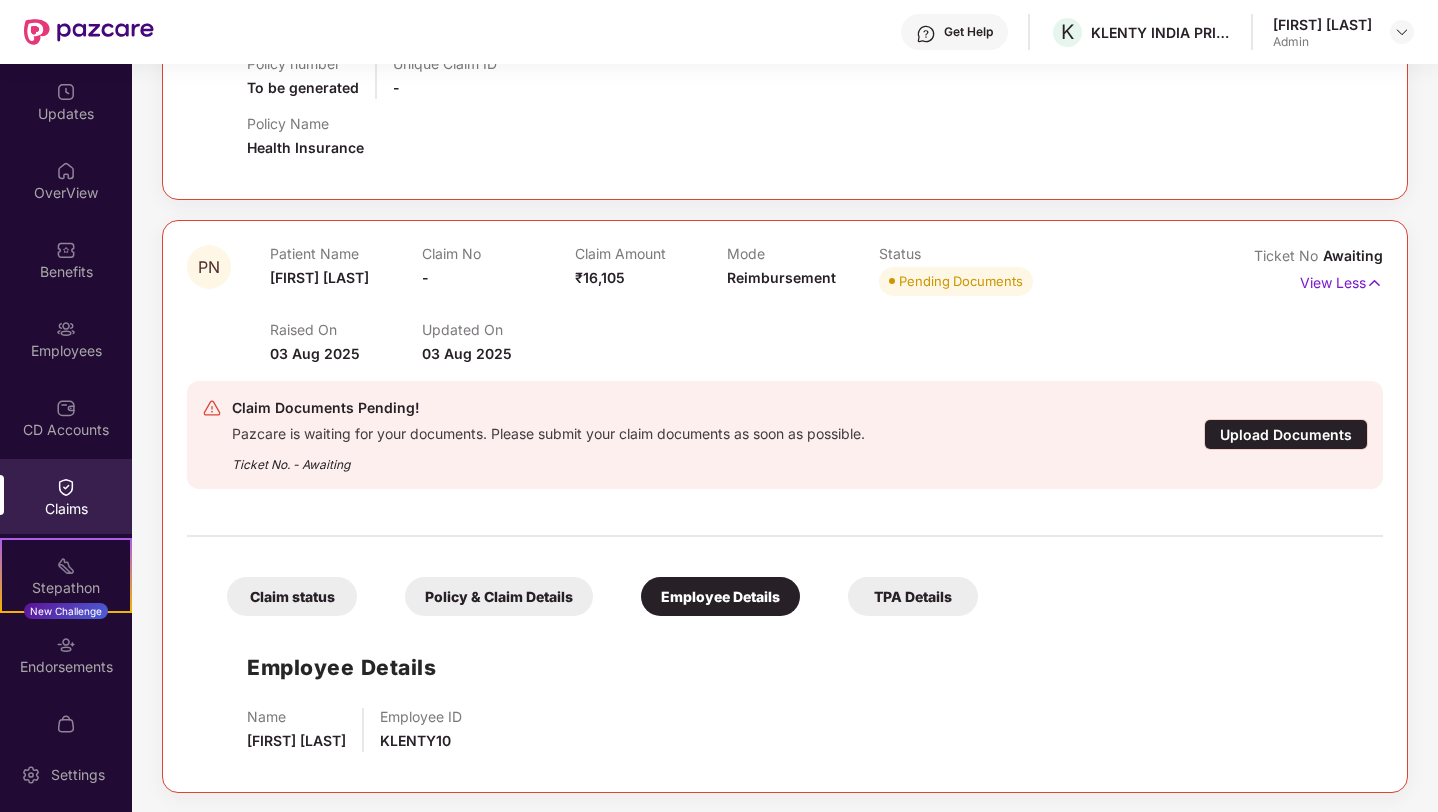 click on "Pazcare is waiting for your documents. Please submit your claim documents as soon as possible." at bounding box center [548, 431] 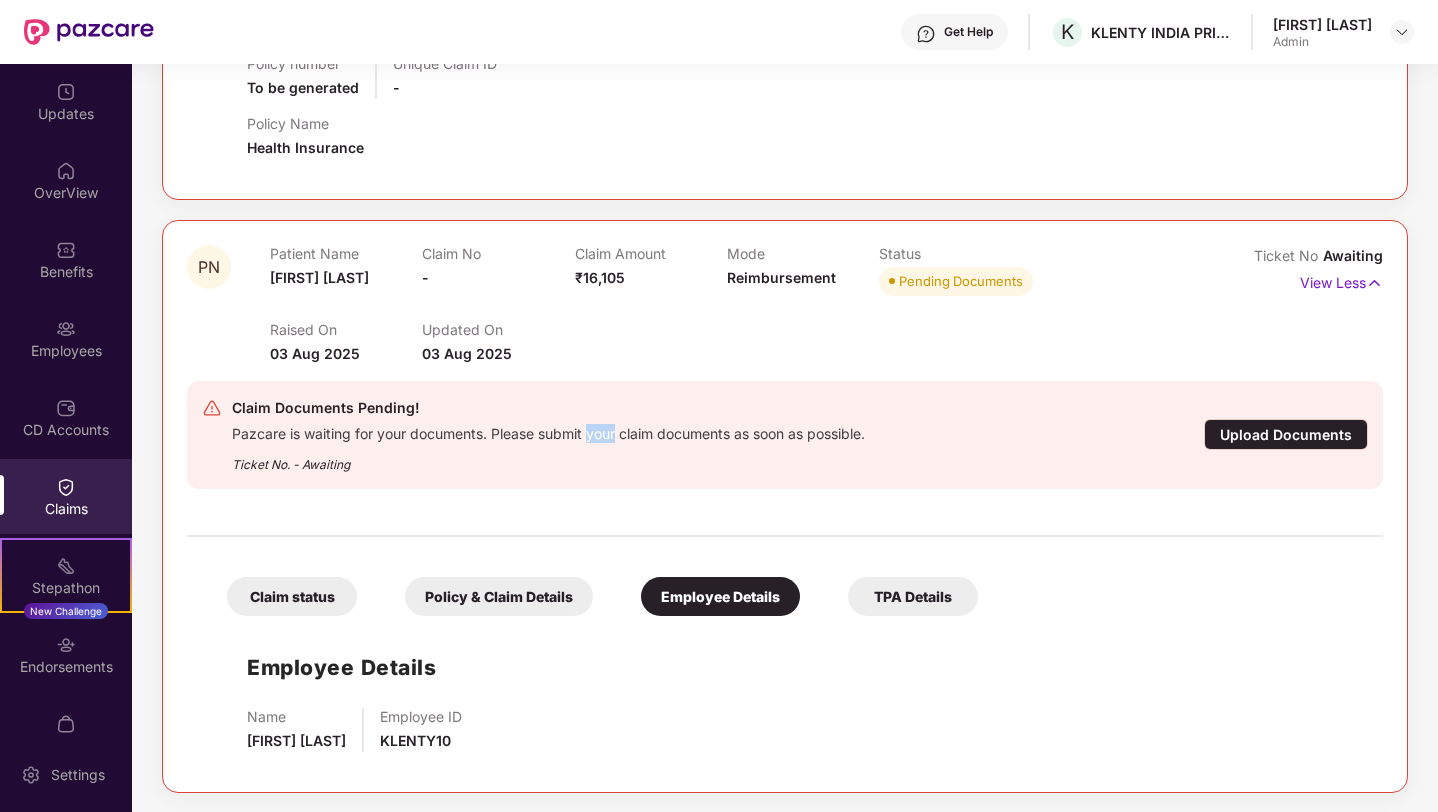 click on "Pazcare is waiting for your documents. Please submit your claim documents as soon as possible." at bounding box center (548, 431) 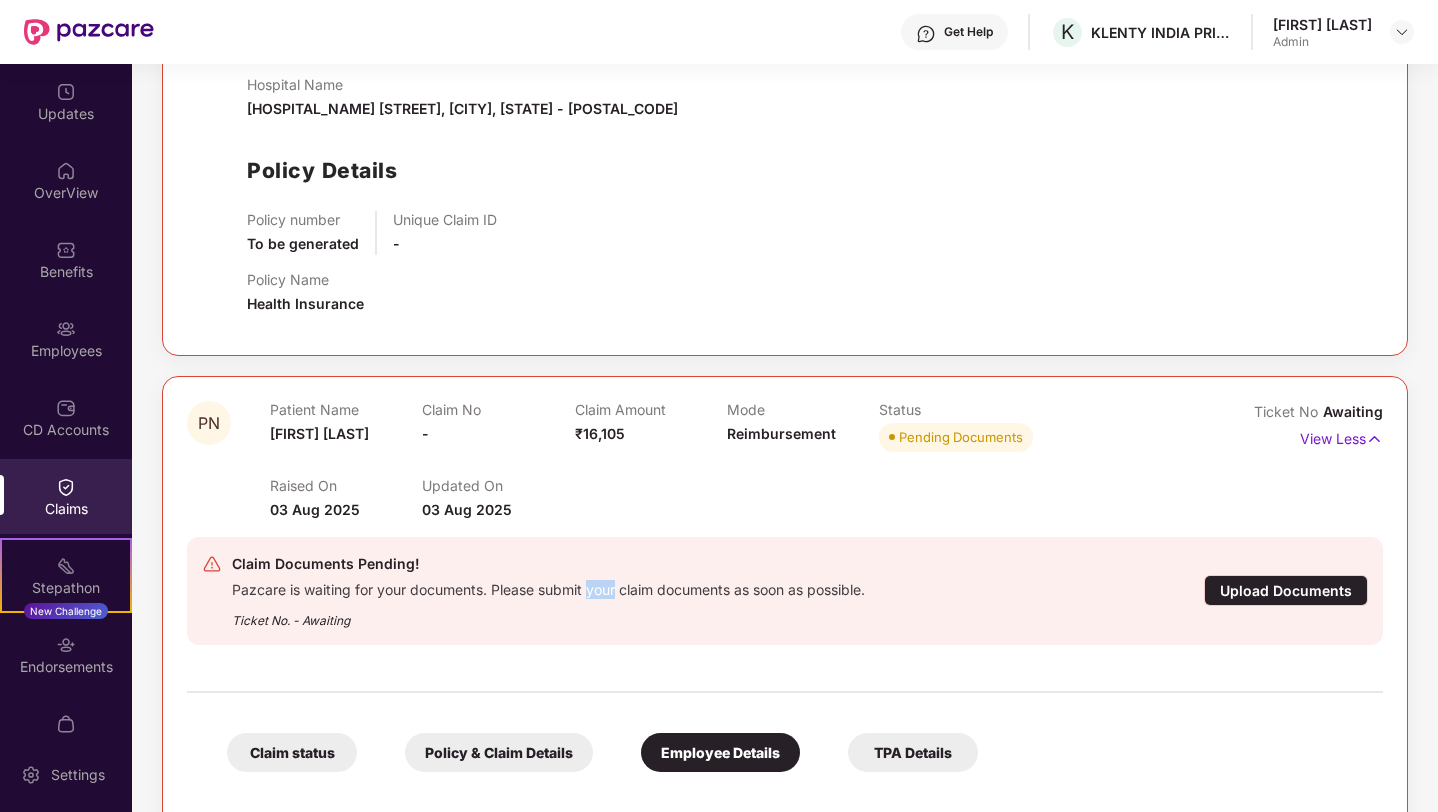 scroll, scrollTop: 1294, scrollLeft: 0, axis: vertical 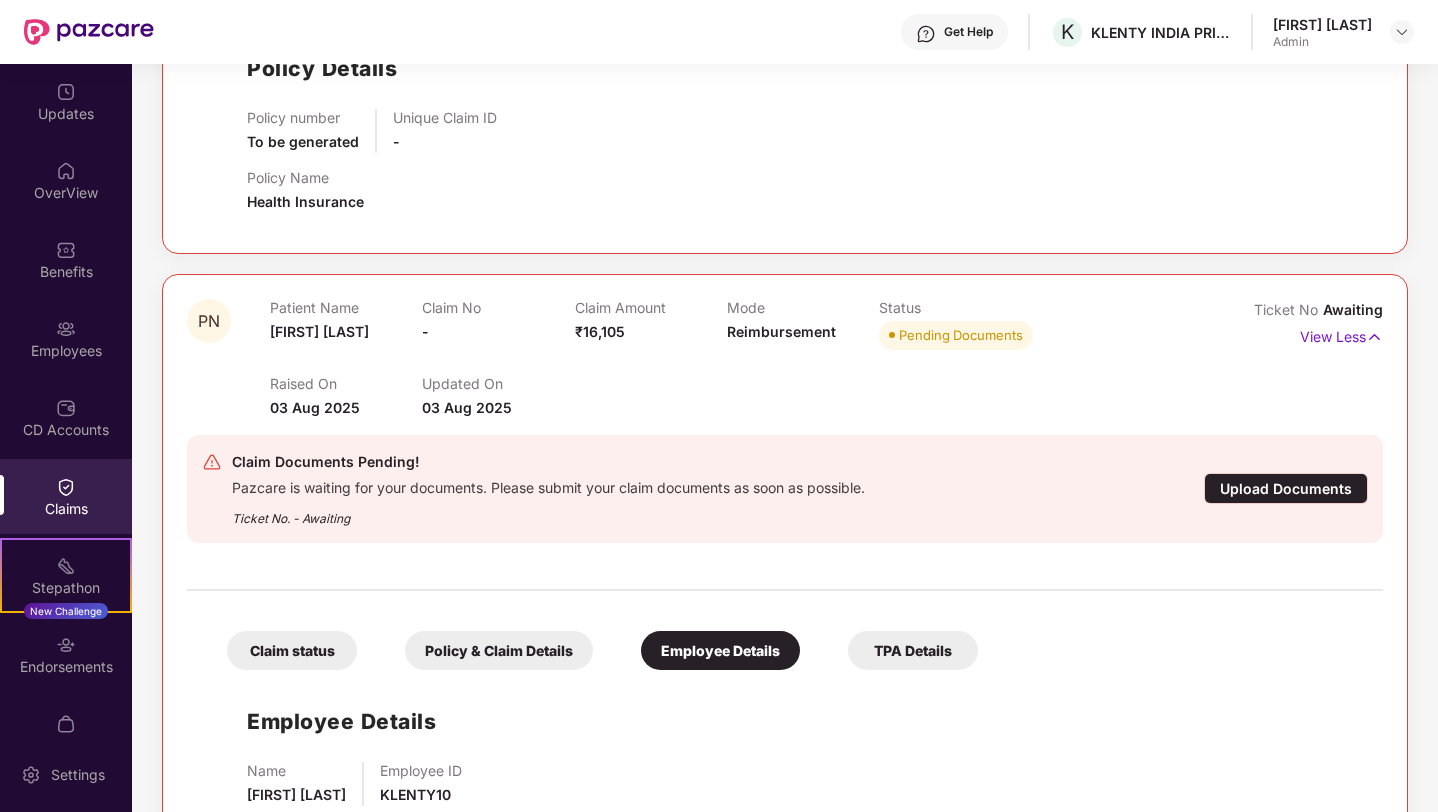 click on "Claim status" at bounding box center [292, 650] 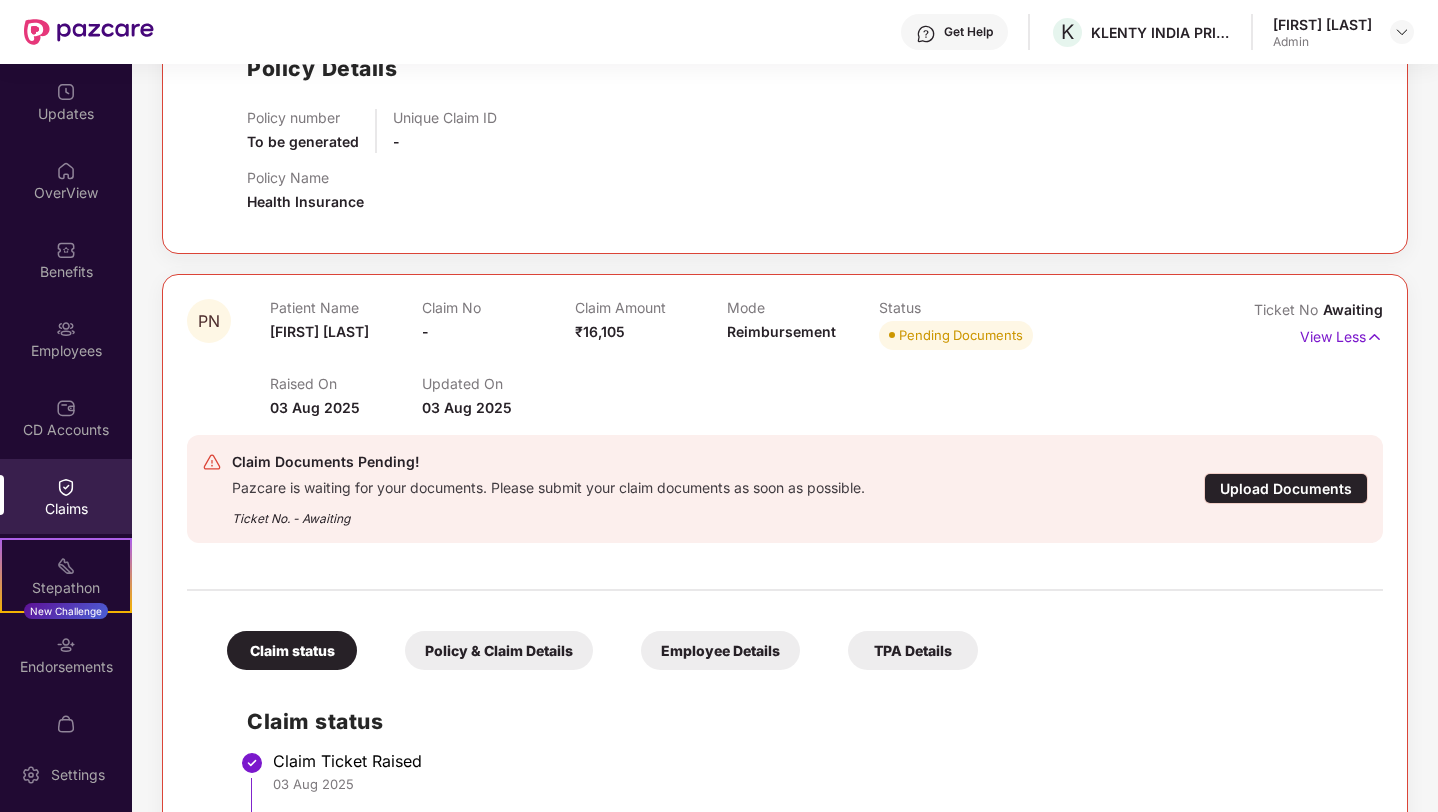 scroll, scrollTop: 1424, scrollLeft: 0, axis: vertical 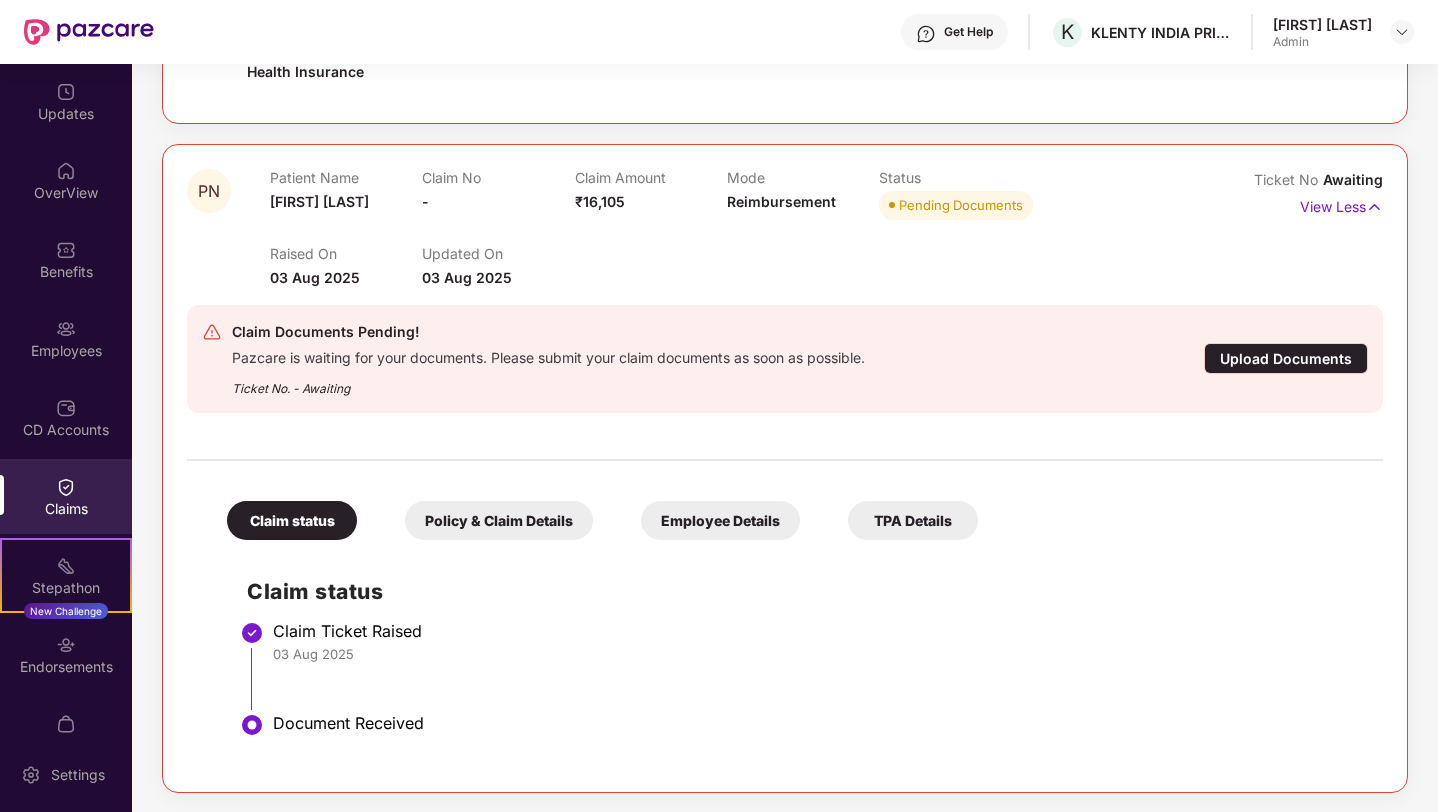 click on "Policy & Claim Details" at bounding box center [499, 520] 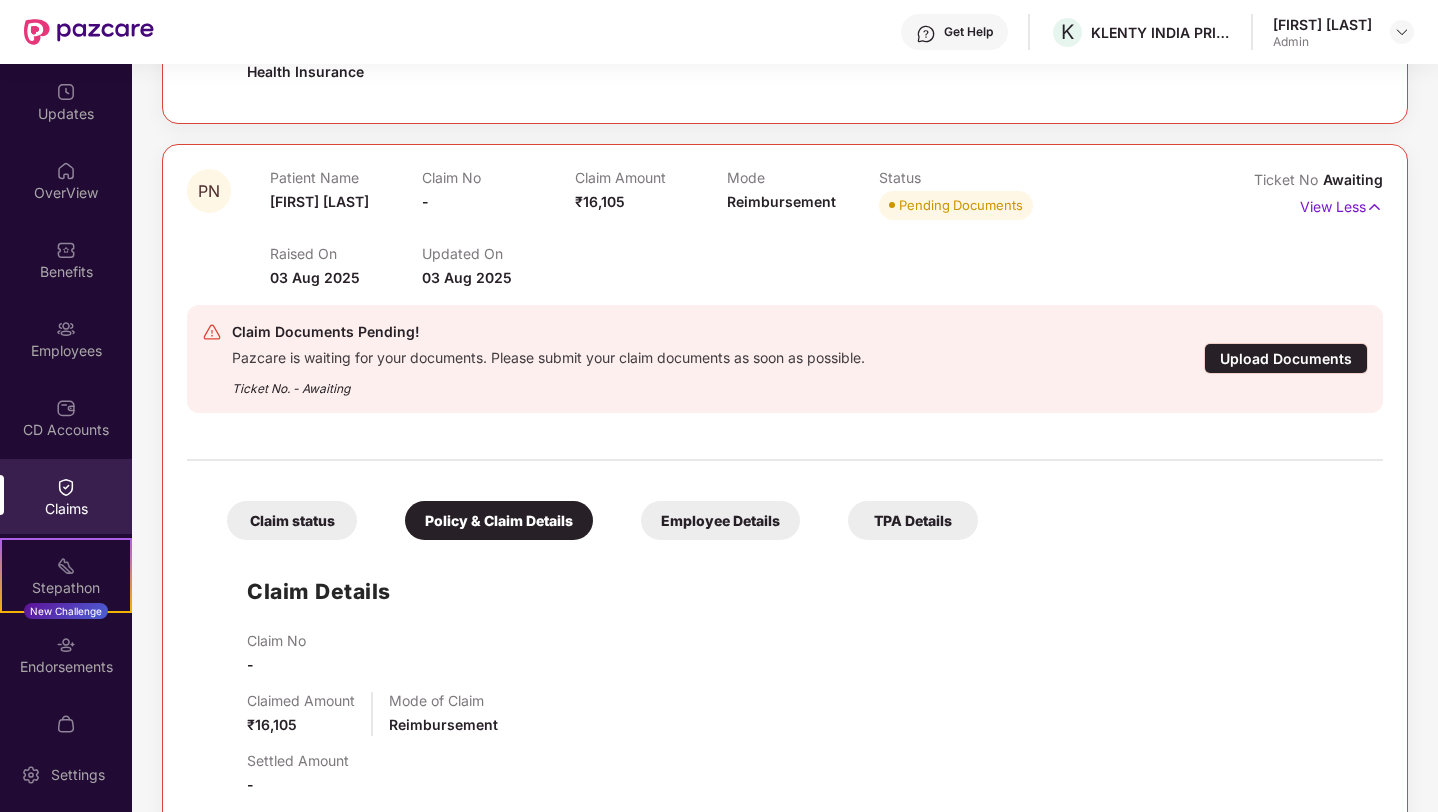 scroll, scrollTop: 1783, scrollLeft: 0, axis: vertical 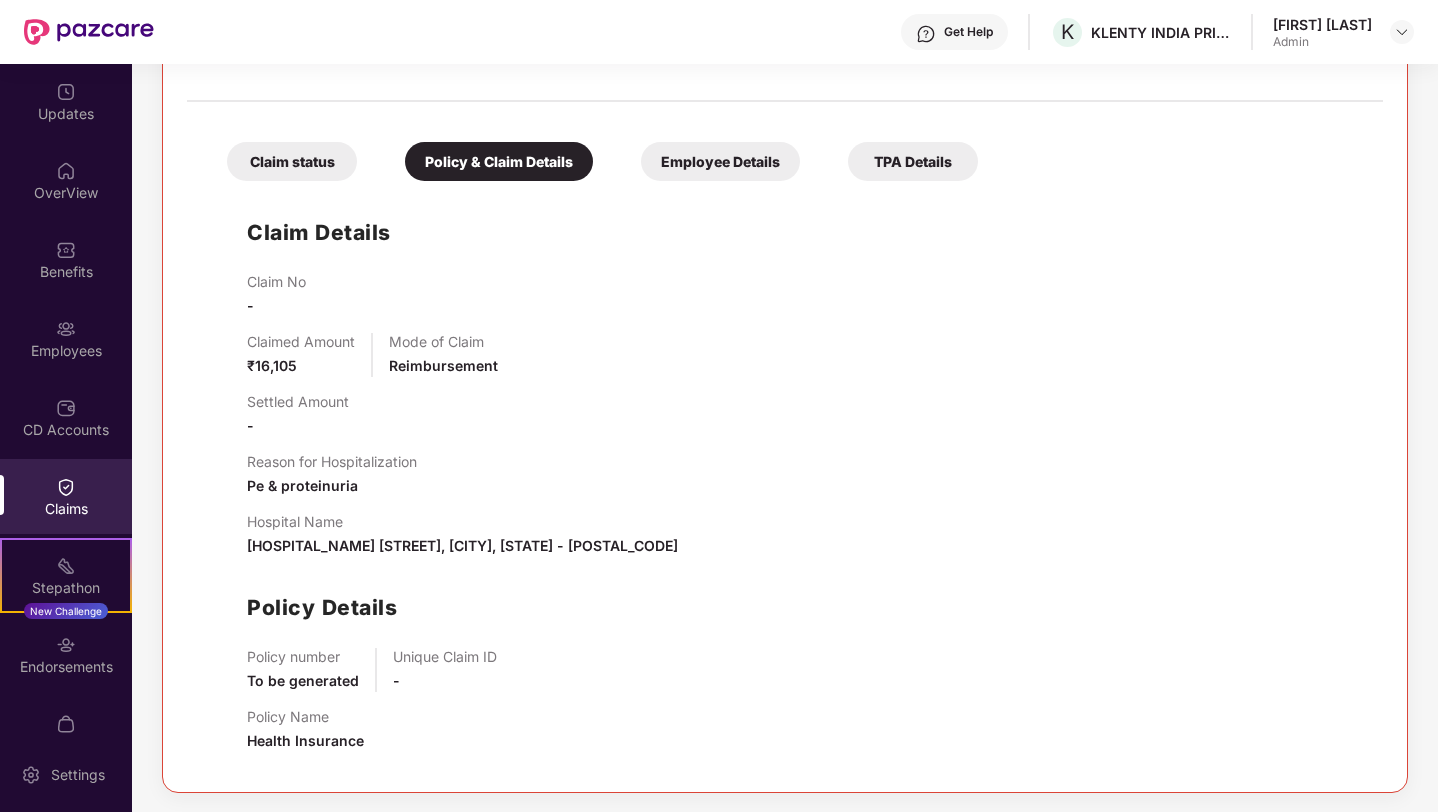 drag, startPoint x: 251, startPoint y: 550, endPoint x: 361, endPoint y: 552, distance: 110.01818 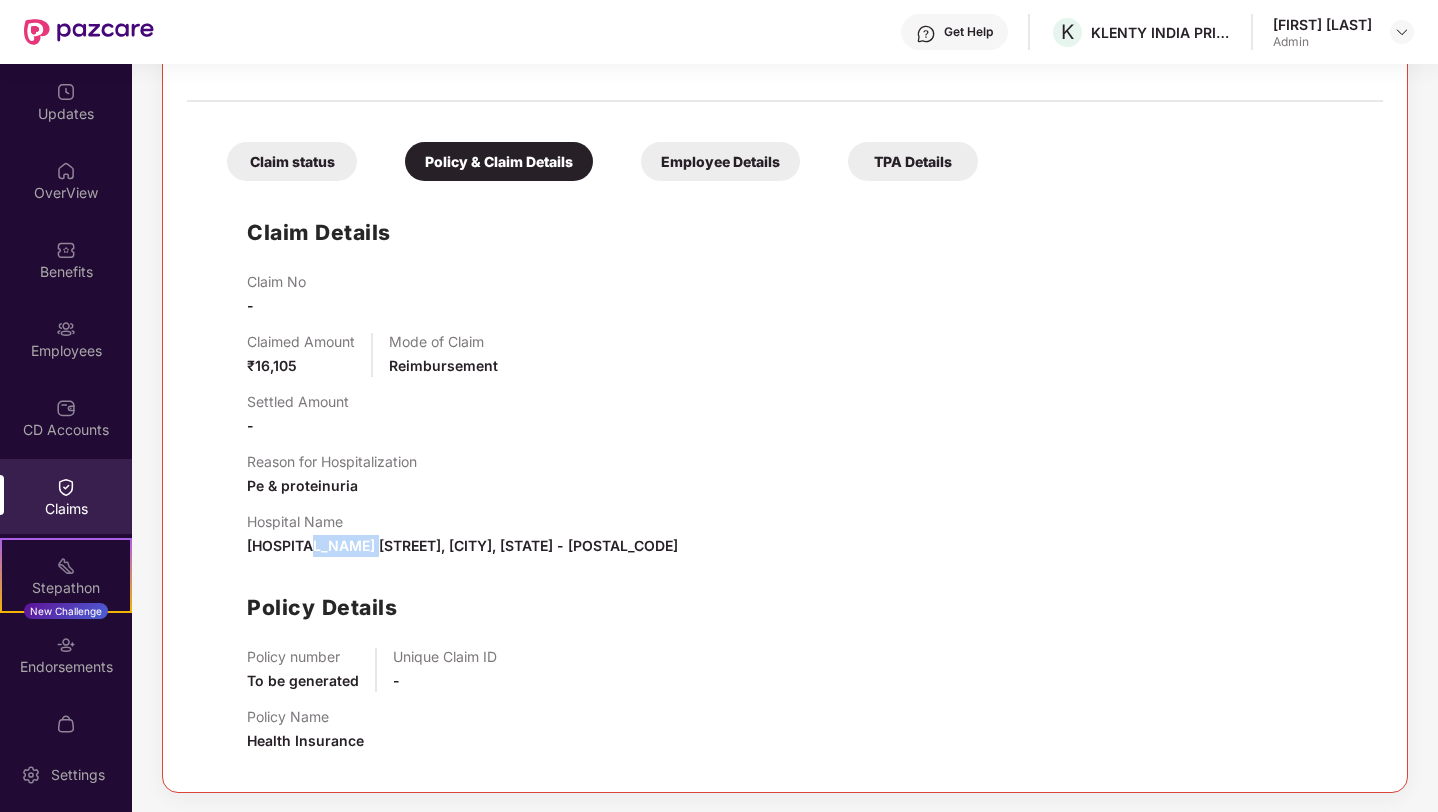 click on "[HOSPITAL_NAME] [STREET], [CITY], [STATE] - [POSTAL_CODE]" at bounding box center (462, 545) 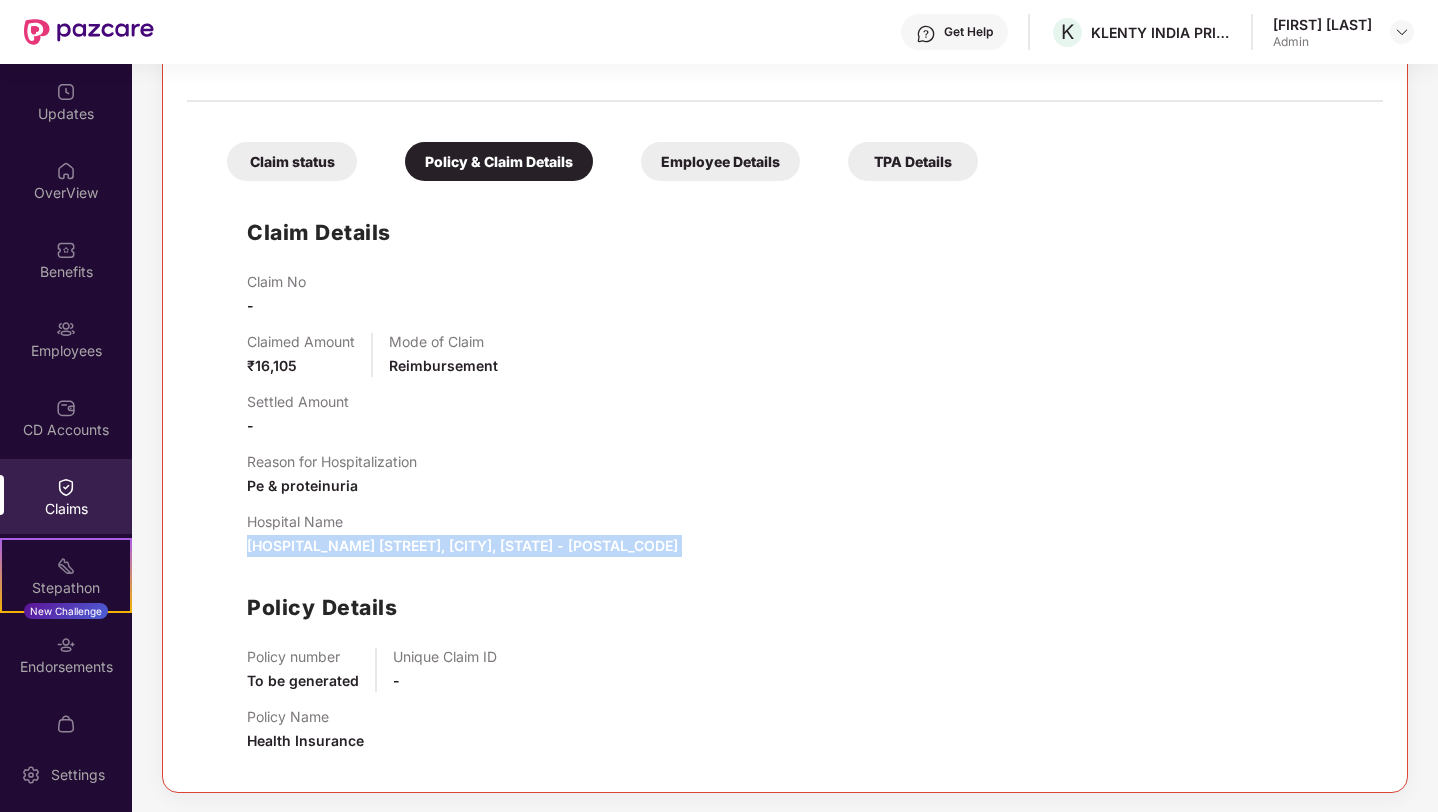 click on "[HOSPITAL_NAME] [STREET], [CITY], [STATE] - [POSTAL_CODE]" at bounding box center [462, 545] 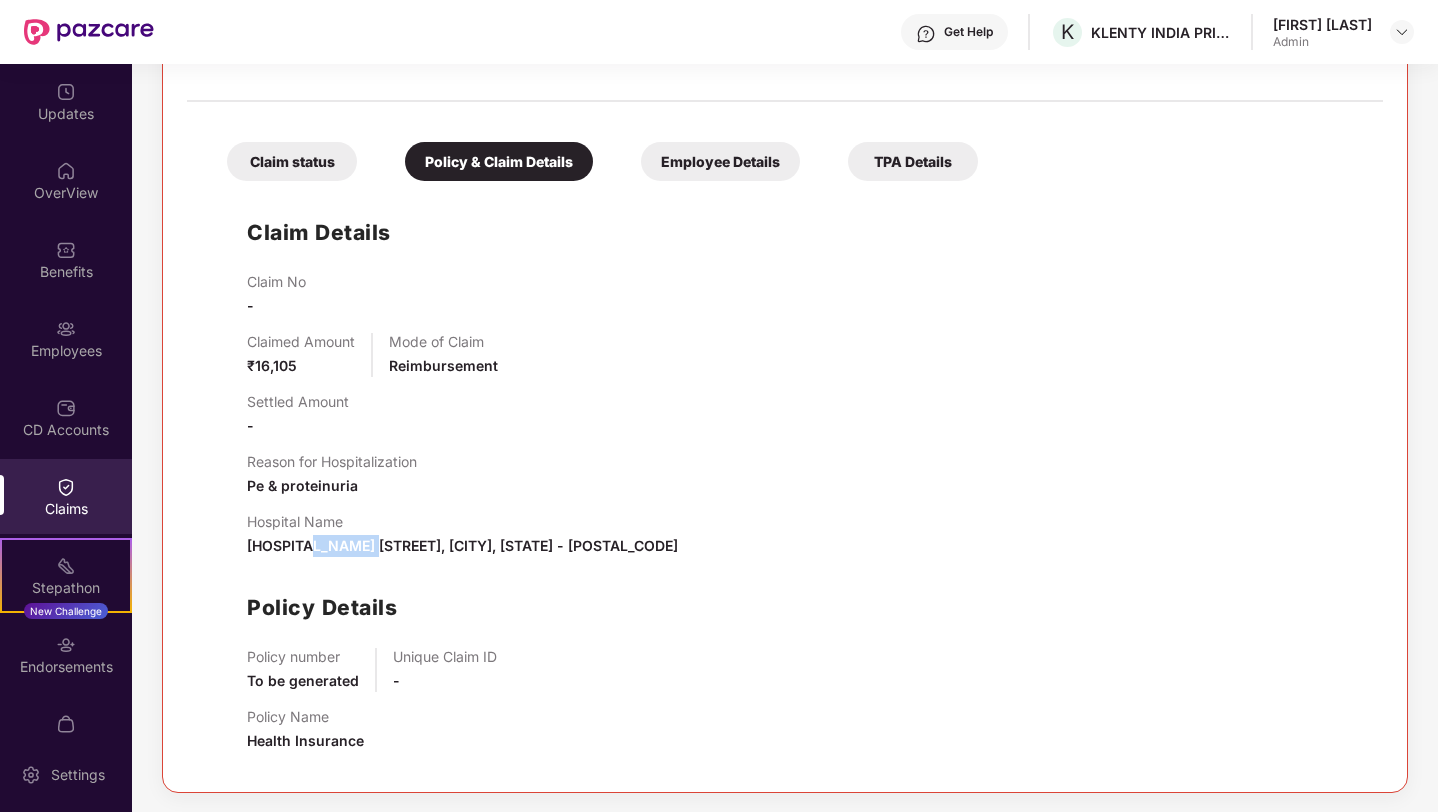 click on "[HOSPITAL_NAME] [STREET], [CITY], [STATE] - [POSTAL_CODE]" at bounding box center [462, 535] 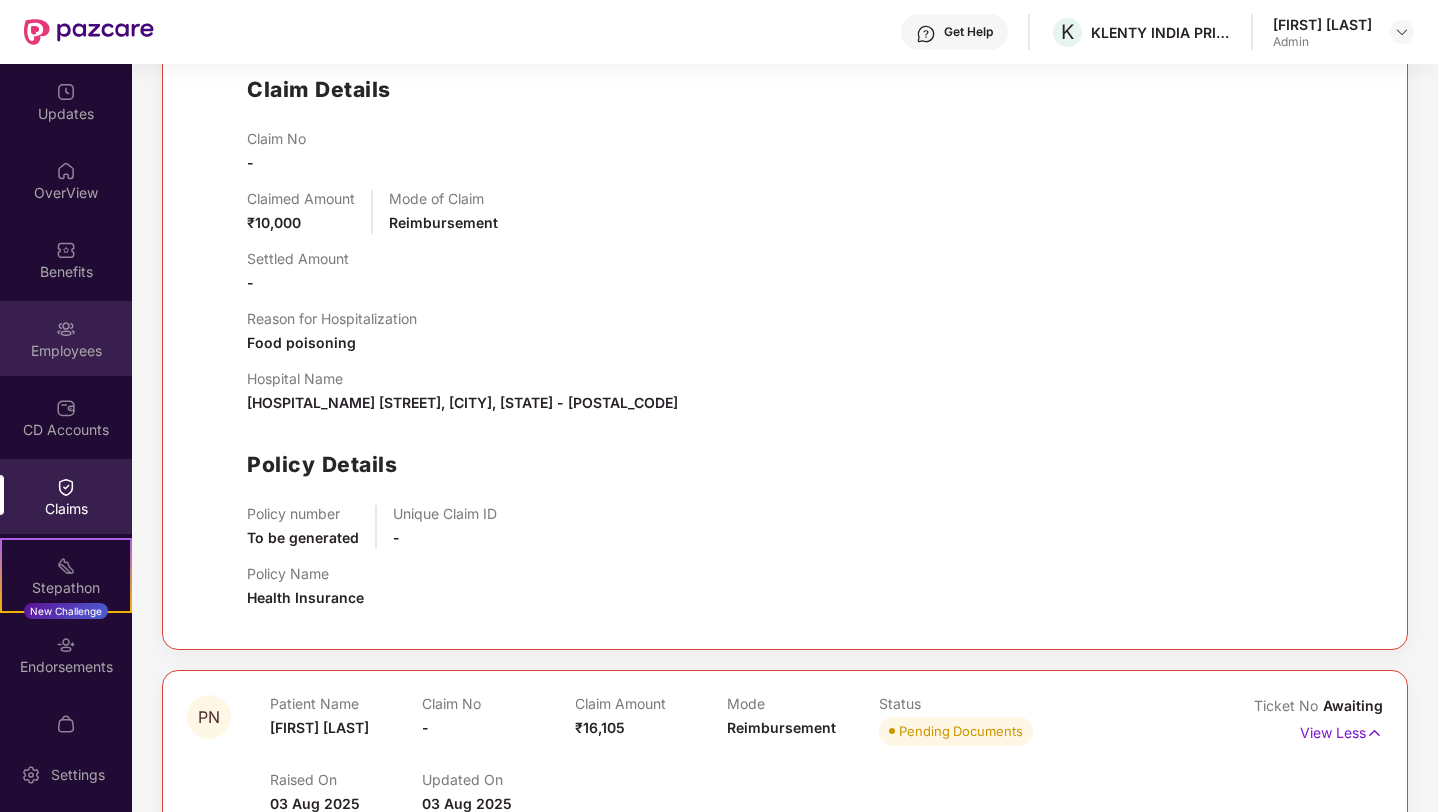scroll, scrollTop: 741, scrollLeft: 0, axis: vertical 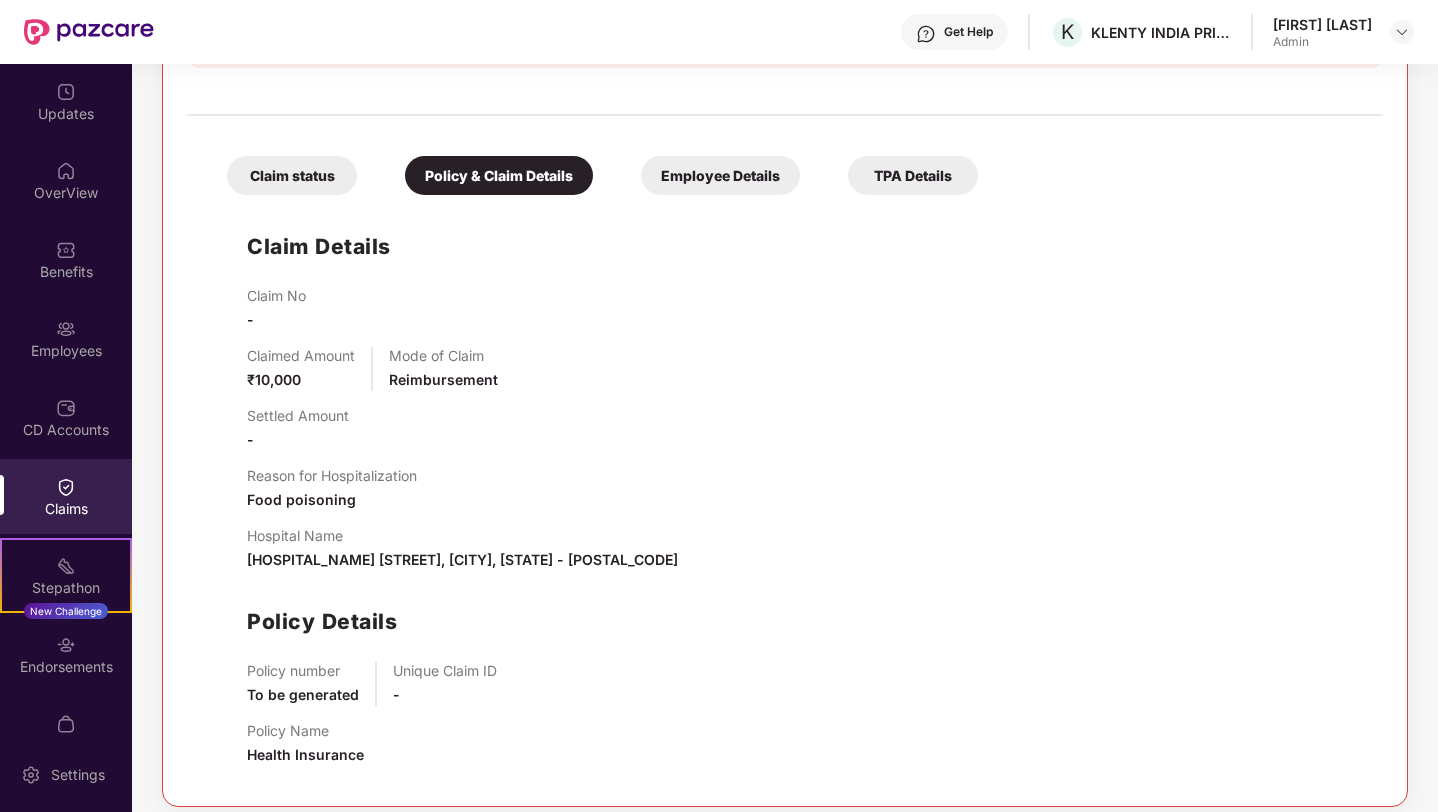 click at bounding box center (89, 32) 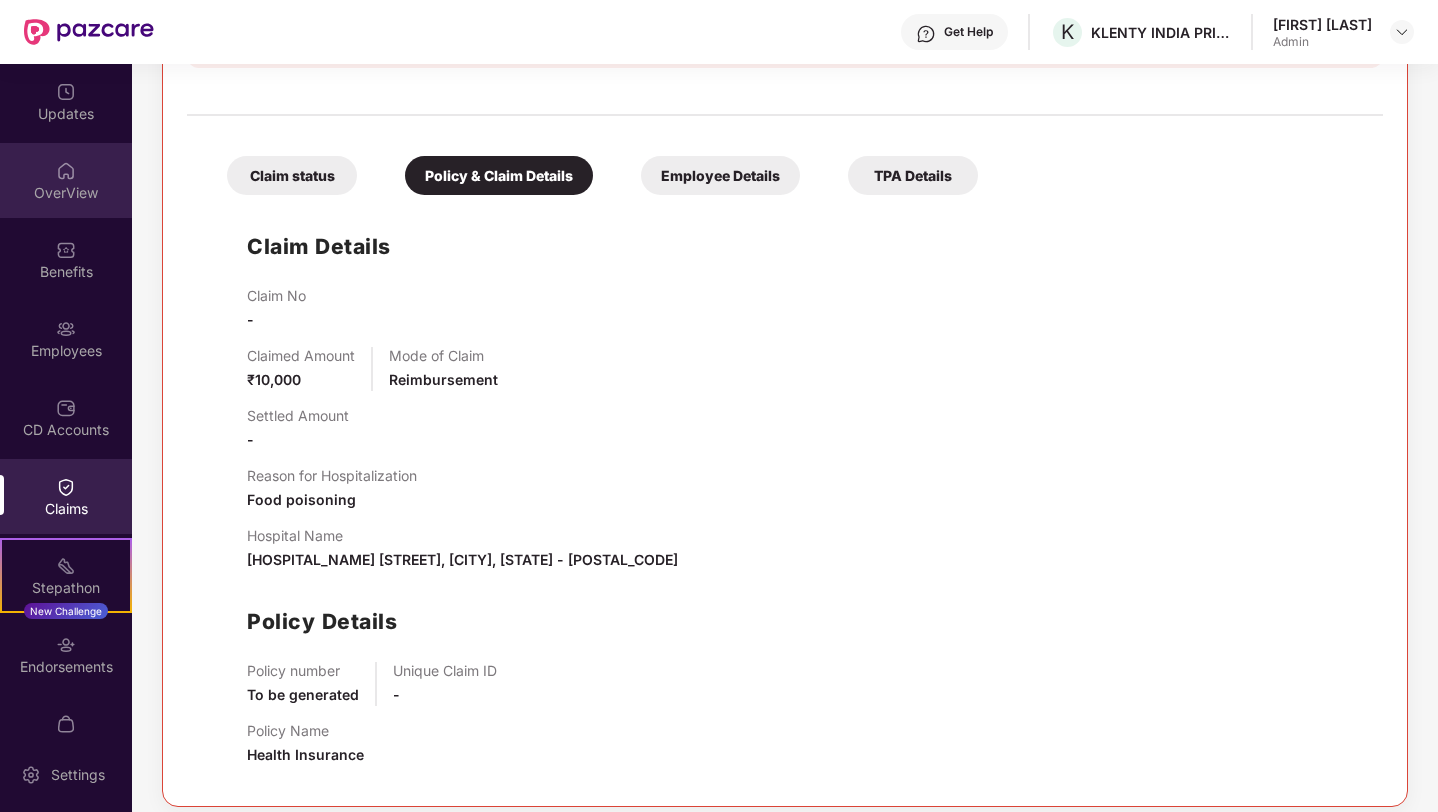 scroll, scrollTop: 0, scrollLeft: 0, axis: both 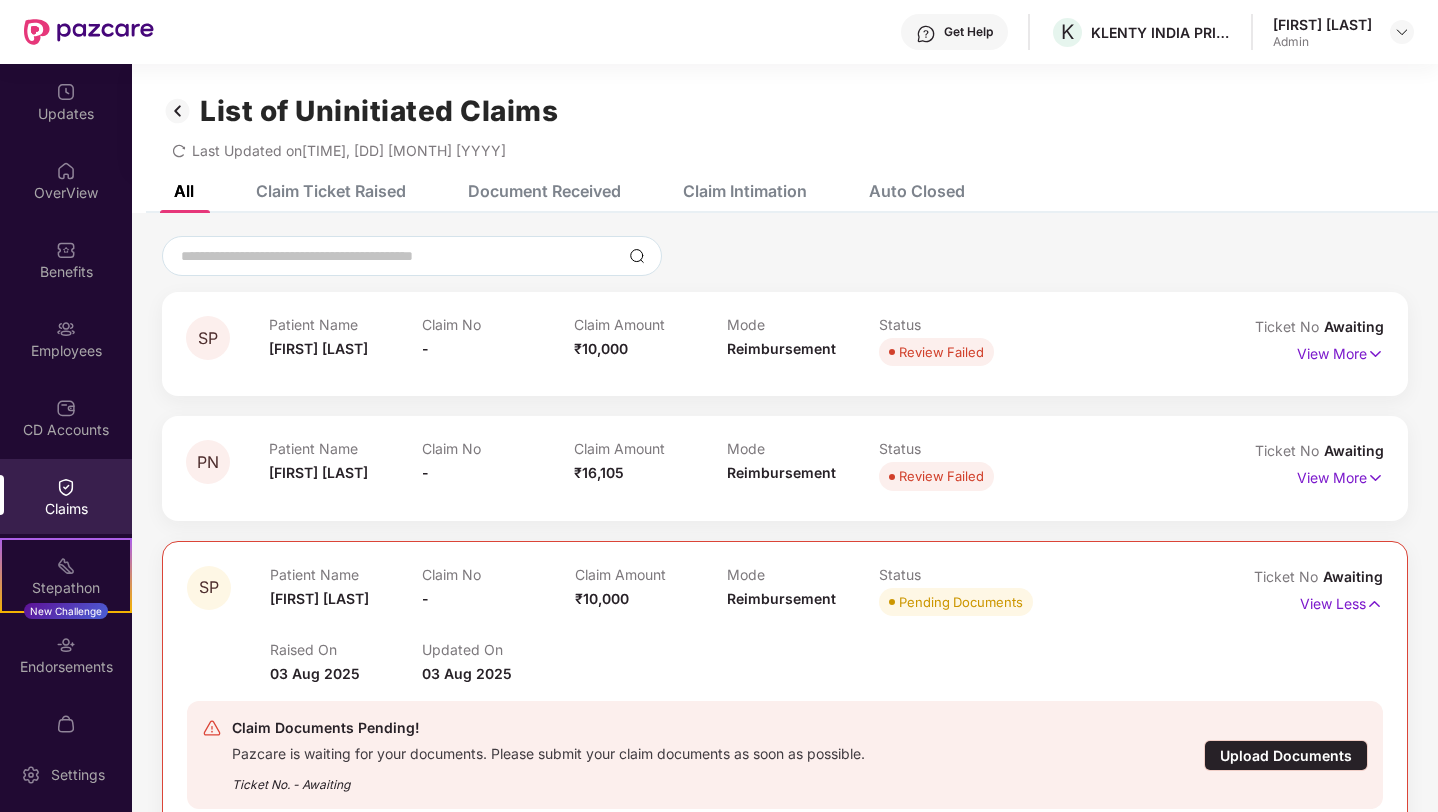 click on "Claim No -" at bounding box center [498, 593] 